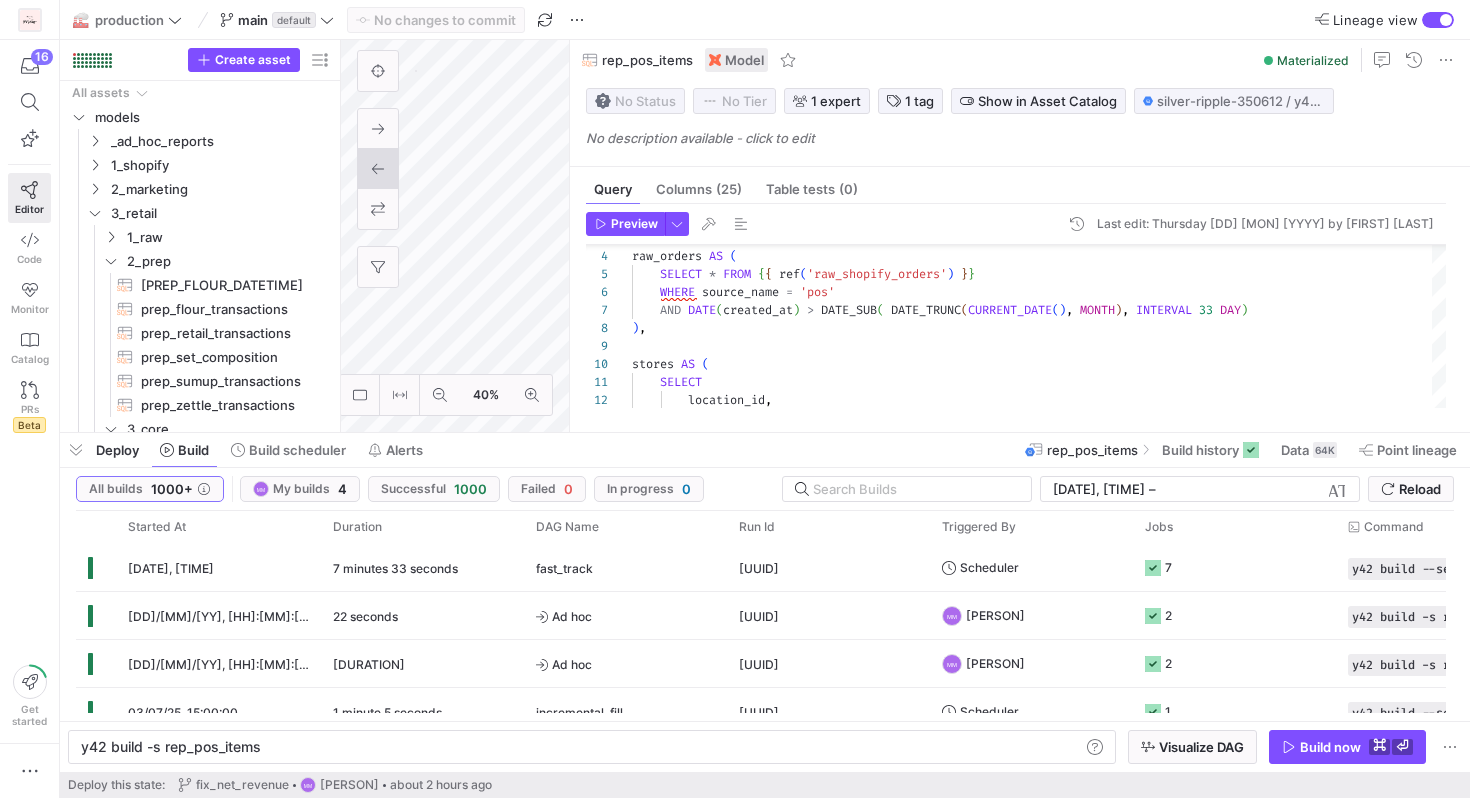 scroll, scrollTop: 0, scrollLeft: 0, axis: both 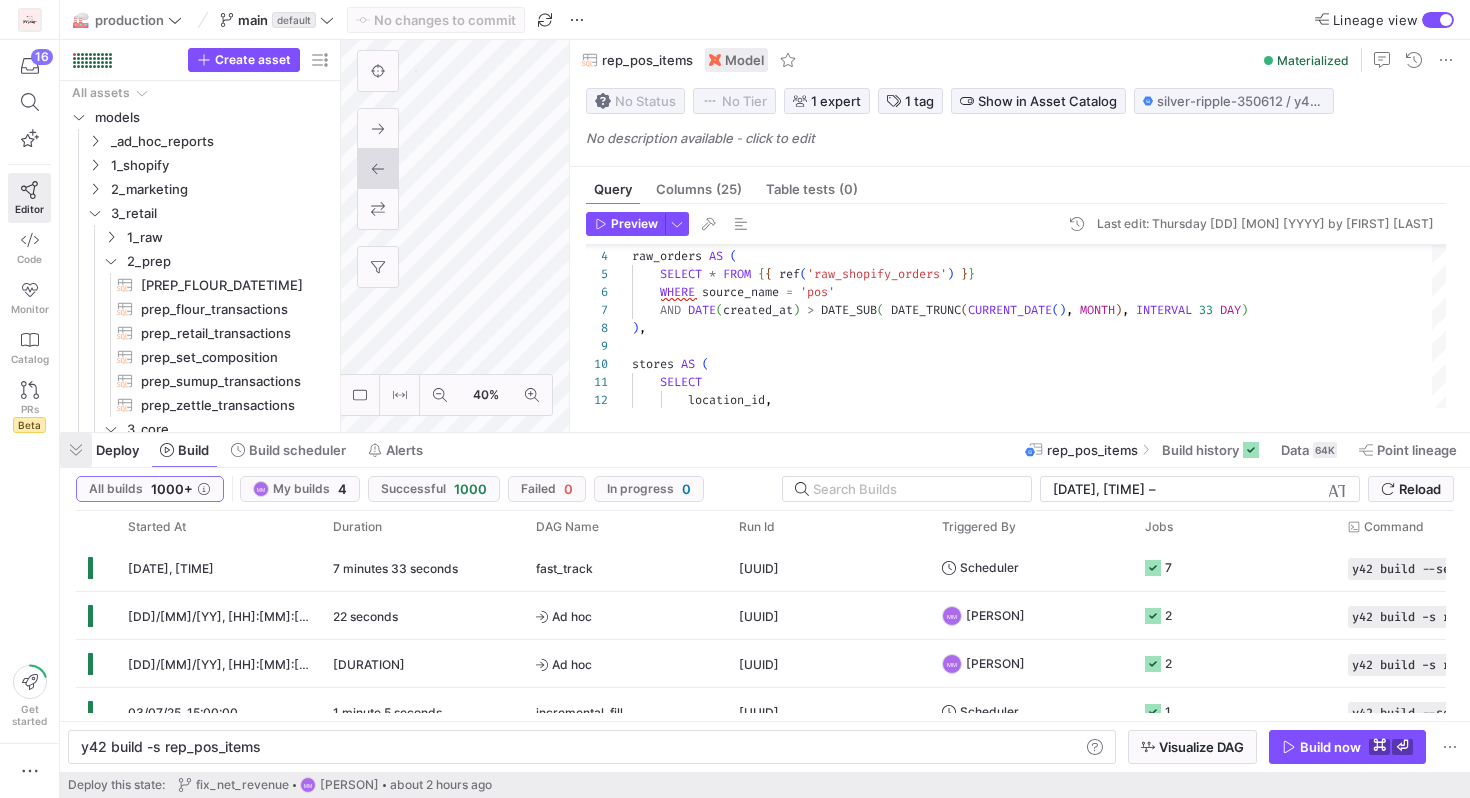 click at bounding box center [76, 450] 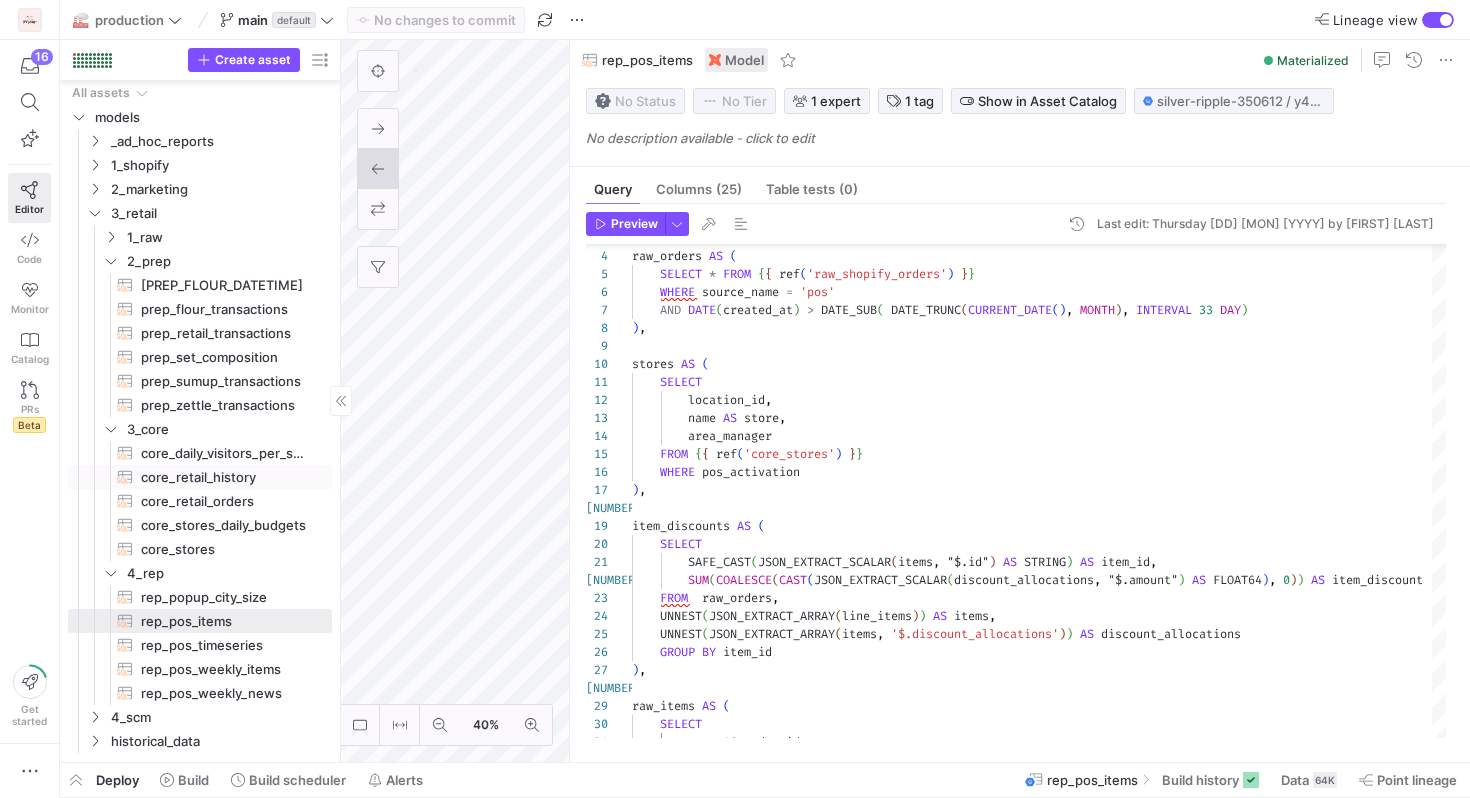 scroll, scrollTop: 79, scrollLeft: 0, axis: vertical 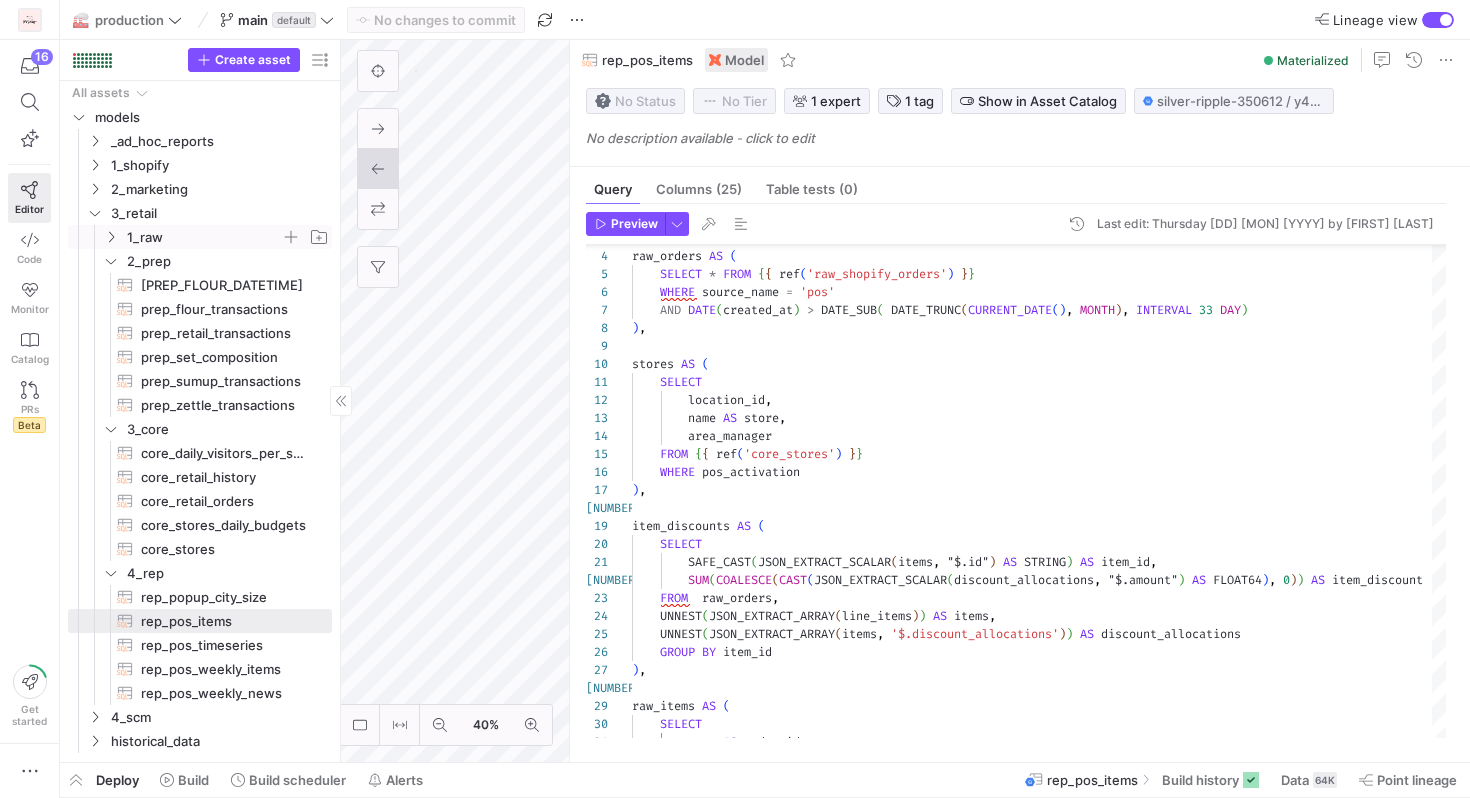 click at bounding box center [111, 237] 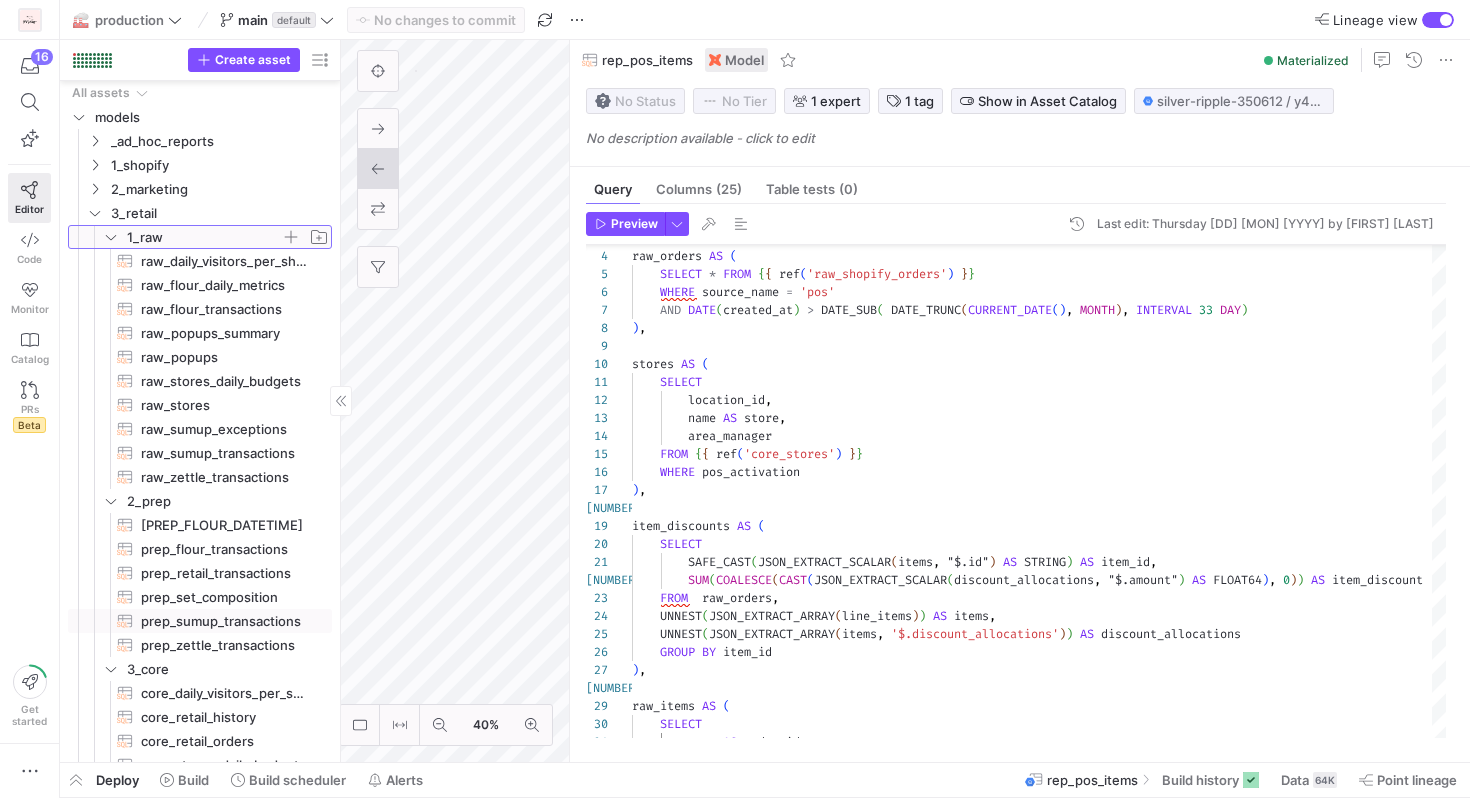 scroll, scrollTop: 503, scrollLeft: 0, axis: vertical 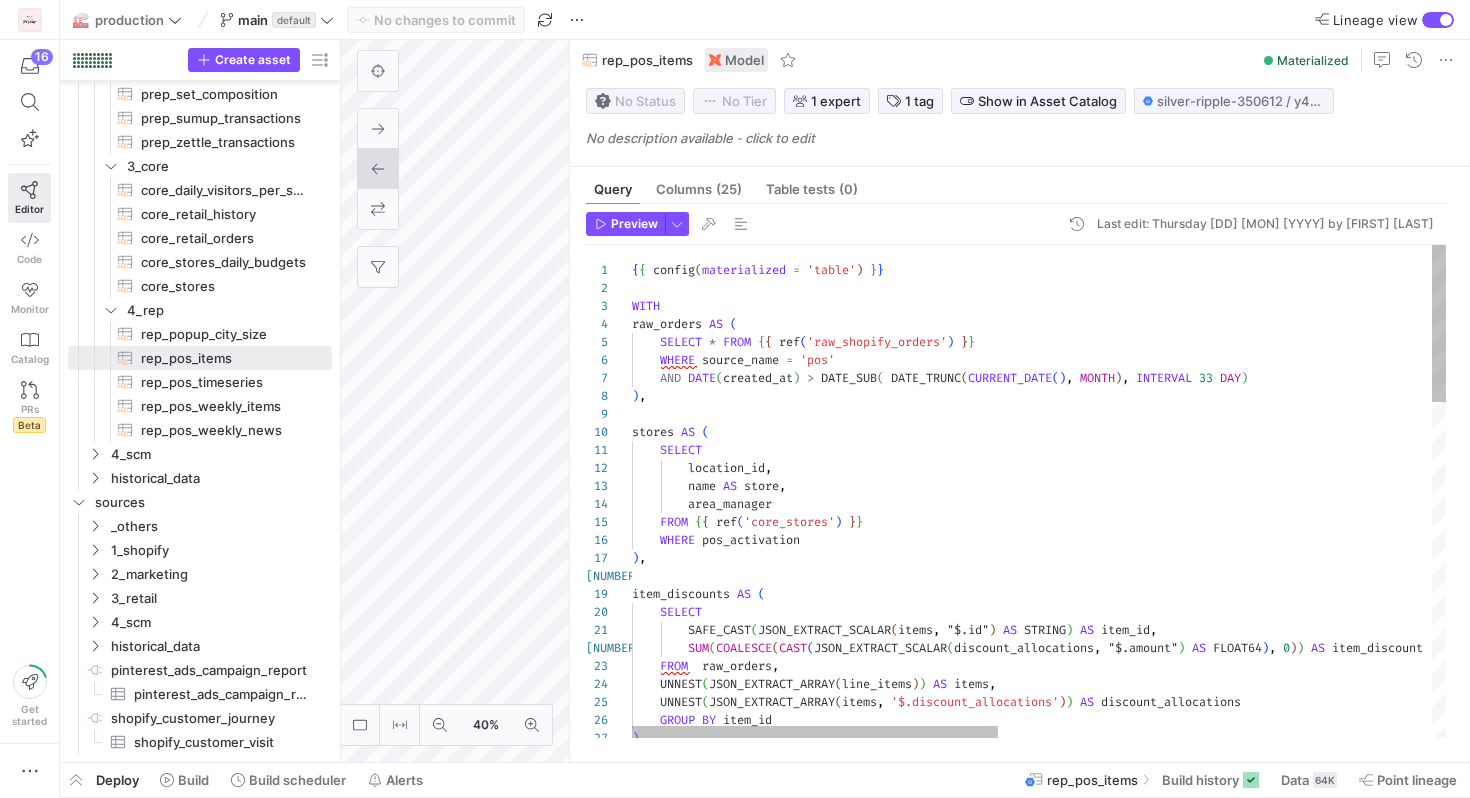 click on ") ,      GROUP   BY   item_id      UNNEST ( JSON_EXTRACT_ARRAY ( items ,   '$.discount_allocations' ) )   AS   discount_allocations      UNNEST ( JSON_EXTRACT_ARRAY ( line_items ) )   AS   items ,      FROM    raw_orders ,            SUM ( COALESCE ( CAST ( JSON_EXTRACT_SCALAR ( discount_allocations ,   "$.amount" )   AS   FLOAT64 ) ,   0 ) )   AS   item_discount          SAFE_CAST ( JSON_EXTRACT_SCALAR ( items ,   "$.id" )   AS   STRING )   AS   item_id , item_discounts   AS   (      SELECT ) ,      FROM   { {   ref ( 'core_stores' )   } }      WHERE   pos_activation          name   AS   store ,          area_manager      SELECT          location_id , stores   AS   ( ) ,      AND   DATE ( created_at )   >   DATE_SUB (   DATE_TRUNC ( CURRENT_DATE ( ) ,   MONTH ) ,   INTERVAL   33   DAY )      SELECT   *   FROM   { {   ref ( 'raw_shopify_orders' )   } }      WHERE   source_name   =" at bounding box center (1520, 1015) 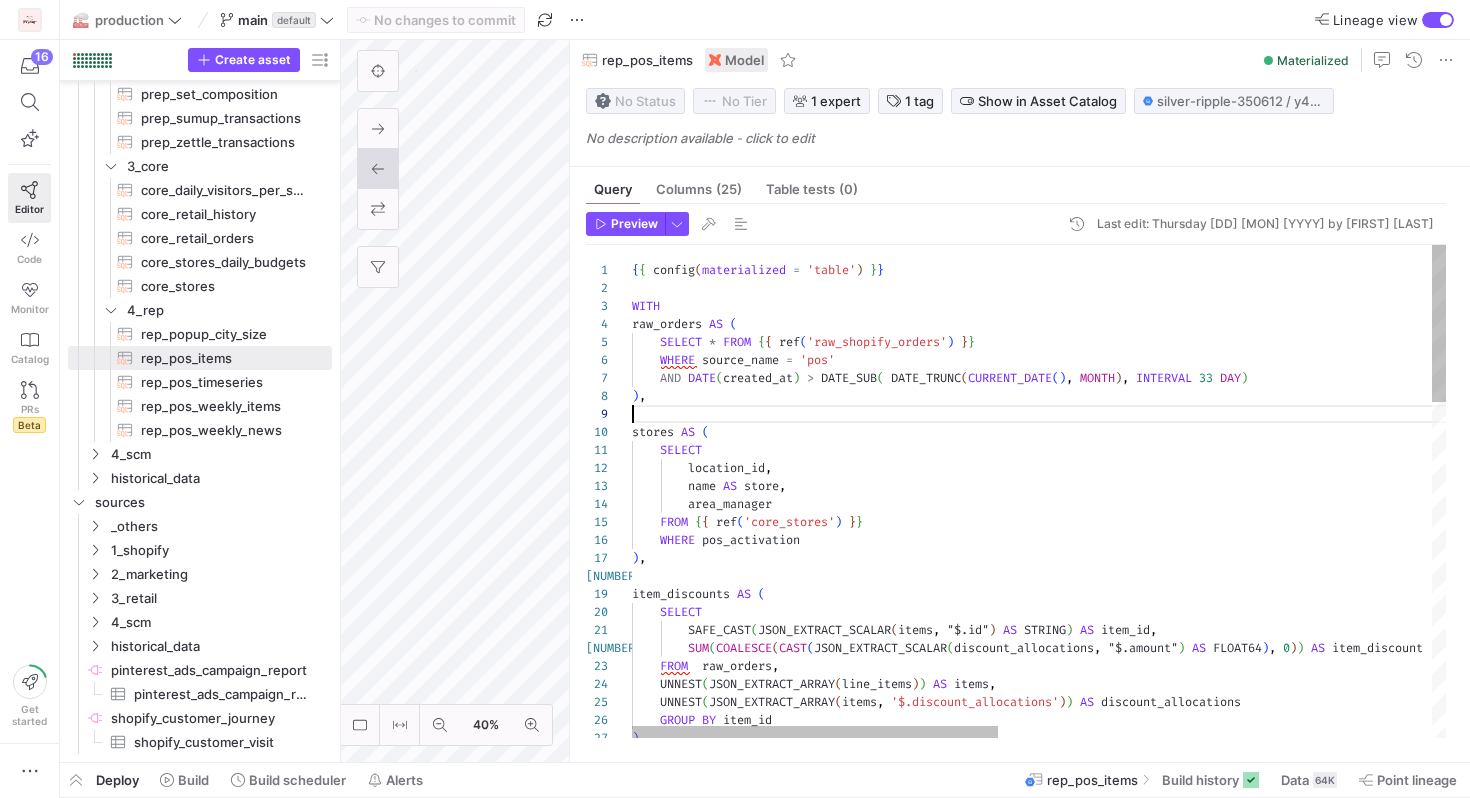 scroll, scrollTop: 144, scrollLeft: 0, axis: vertical 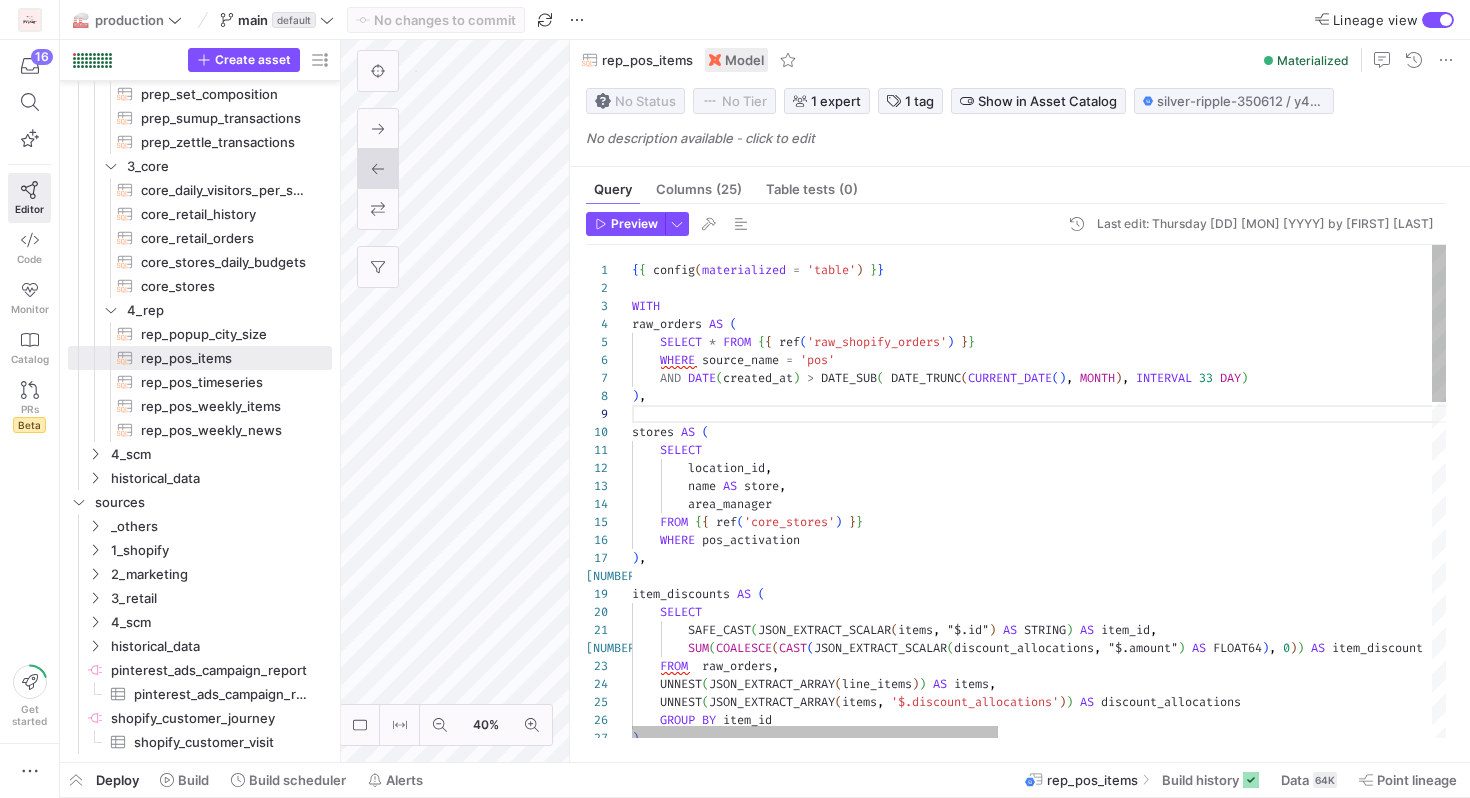 click on ") ,      GROUP   BY   item_id      UNNEST ( JSON_EXTRACT_ARRAY ( items ,   '$.discount_allocations' ) )   AS   discount_allocations      UNNEST ( JSON_EXTRACT_ARRAY ( line_items ) )   AS   items ,      FROM    raw_orders ,            SUM ( COALESCE ( CAST ( JSON_EXTRACT_SCALAR ( discount_allocations ,   "$.amount" )   AS   FLOAT64 ) ,   0 ) )   AS   item_discount          SAFE_CAST ( JSON_EXTRACT_SCALAR ( items ,   "$.id" )   AS   STRING )   AS   item_id , item_discounts   AS   (      SELECT ) ,      FROM   { {   ref ( 'core_stores' )   } }      WHERE   pos_activation          name   AS   store ,          area_manager      SELECT          location_id , stores   AS   ( ) ,      AND   DATE ( created_at )   >   DATE_SUB (   DATE_TRUNC ( CURRENT_DATE ( ) ,   MONTH ) ,   INTERVAL   33   DAY )      SELECT   *   FROM   { {   ref ( 'raw_shopify_orders' )   } }      WHERE   source_name   =" at bounding box center (1520, 1015) 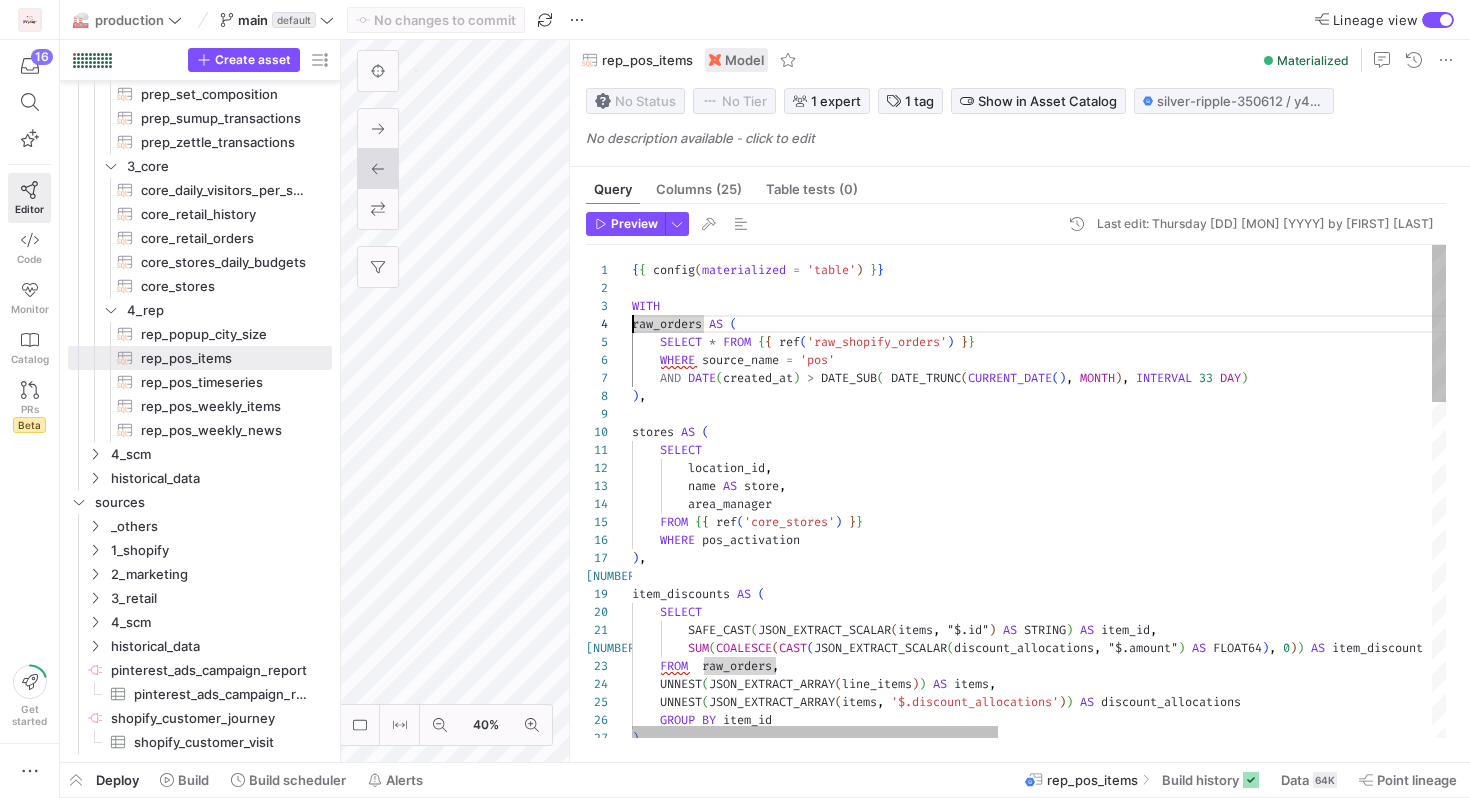 scroll, scrollTop: 54, scrollLeft: 0, axis: vertical 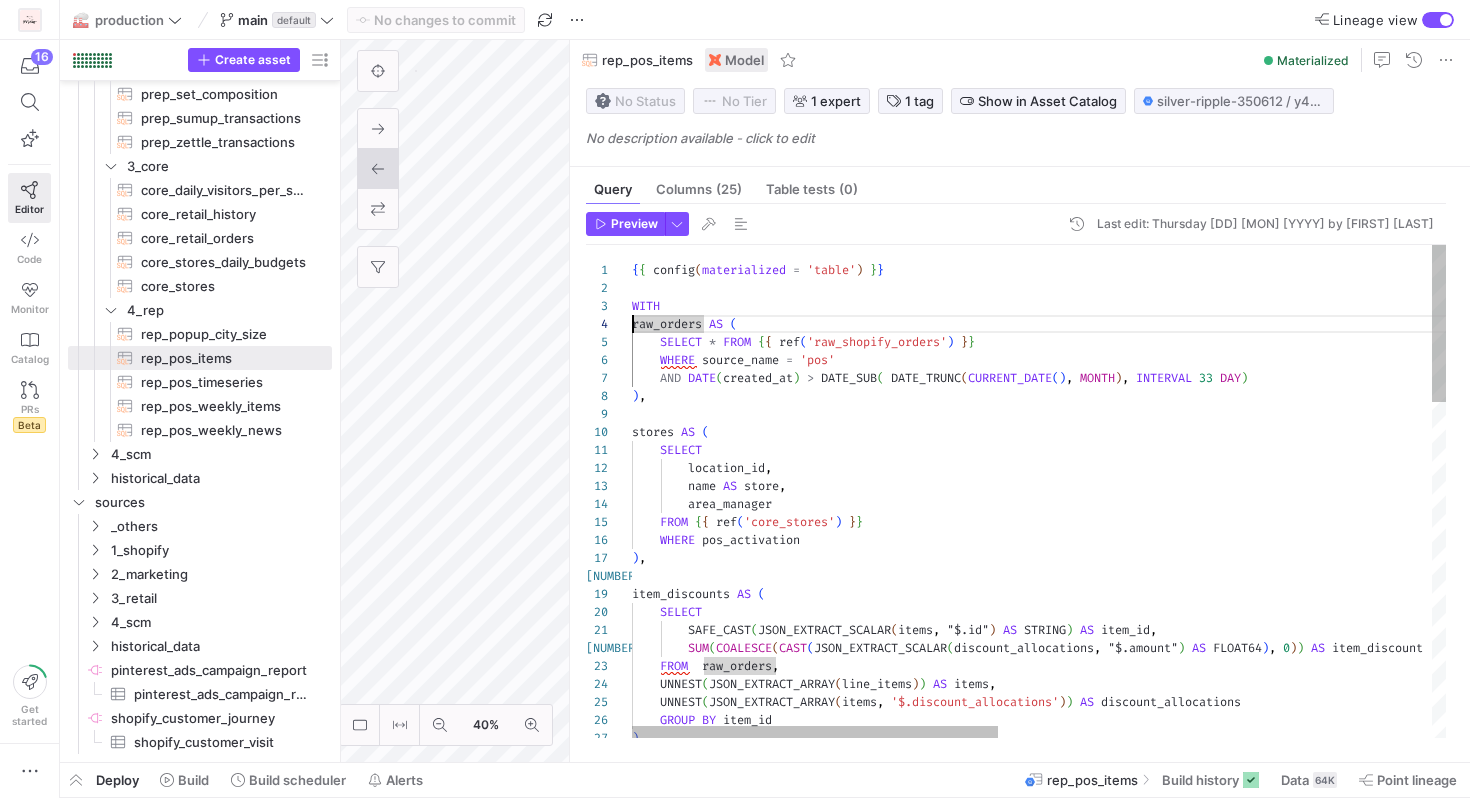 click on ") ,      GROUP   BY   item_id      UNNEST ( JSON_EXTRACT_ARRAY ( items ,   '$.discount_allocations' ) )   AS   discount_allocations      UNNEST ( JSON_EXTRACT_ARRAY ( line_items ) )   AS   items ,      FROM    raw_orders ,            SUM ( COALESCE ( CAST ( JSON_EXTRACT_SCALAR ( discount_allocations ,   "$.amount" )   AS   FLOAT64 ) ,   0 ) )   AS   item_discount          SAFE_CAST ( JSON_EXTRACT_SCALAR ( items ,   "$.id" )   AS   STRING )   AS   item_id , item_discounts   AS   (      SELECT ) ,      FROM   { {   ref ( 'core_stores' )   } }      WHERE   pos_activation          name   AS   store ,          area_manager      SELECT          location_id , stores   AS   ( ) ,      AND   DATE ( created_at )   >   DATE_SUB (   DATE_TRUNC ( CURRENT_DATE ( ) ,   MONTH ) ,   INTERVAL   33   DAY )      SELECT   *   FROM   { {   ref ( 'raw_shopify_orders' )   } }      WHERE   source_name   =" at bounding box center (1520, 1015) 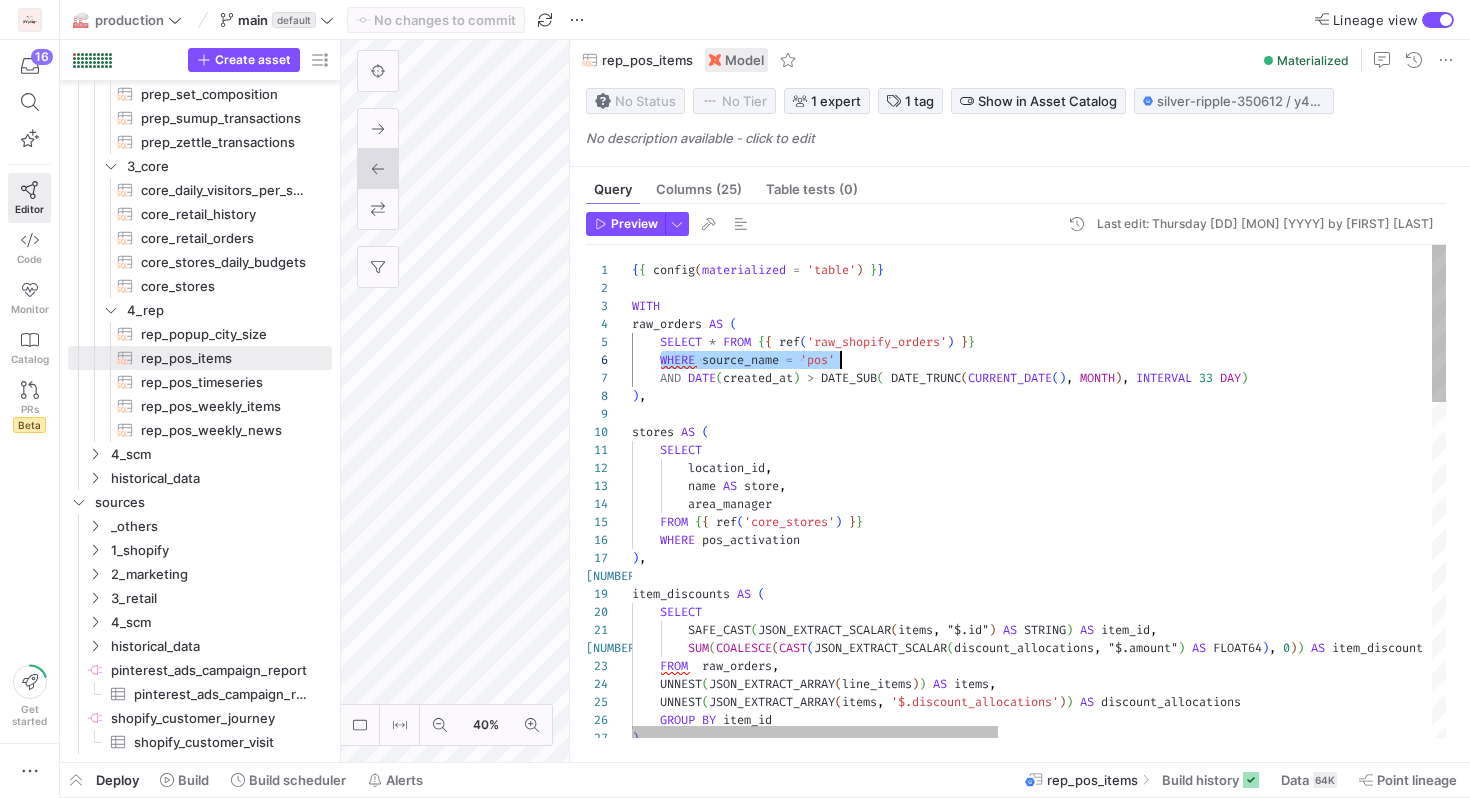 scroll, scrollTop: 90, scrollLeft: 632, axis: both 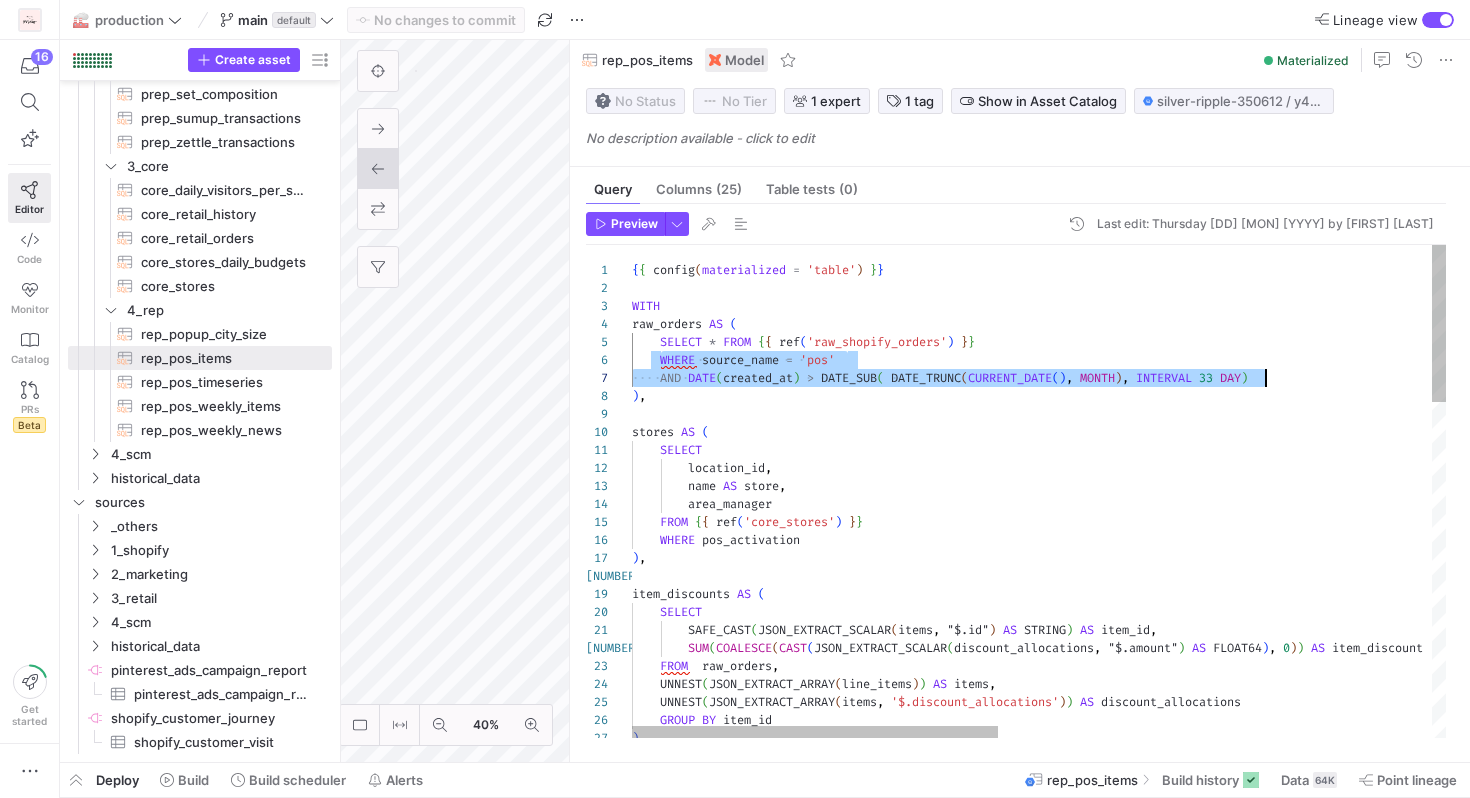 drag, startPoint x: 660, startPoint y: 364, endPoint x: 1374, endPoint y: 377, distance: 714.11835 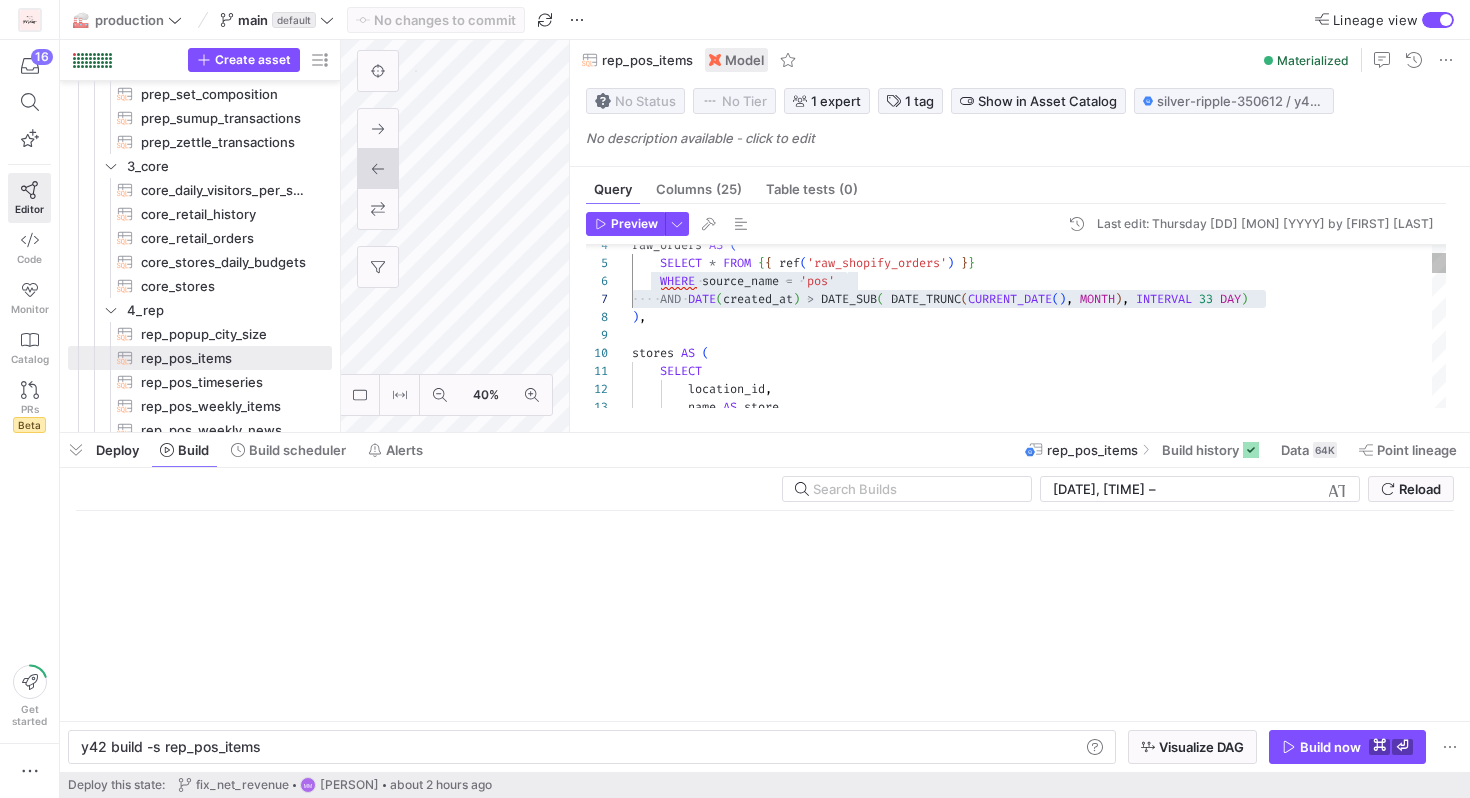 scroll, scrollTop: 0, scrollLeft: 177, axis: horizontal 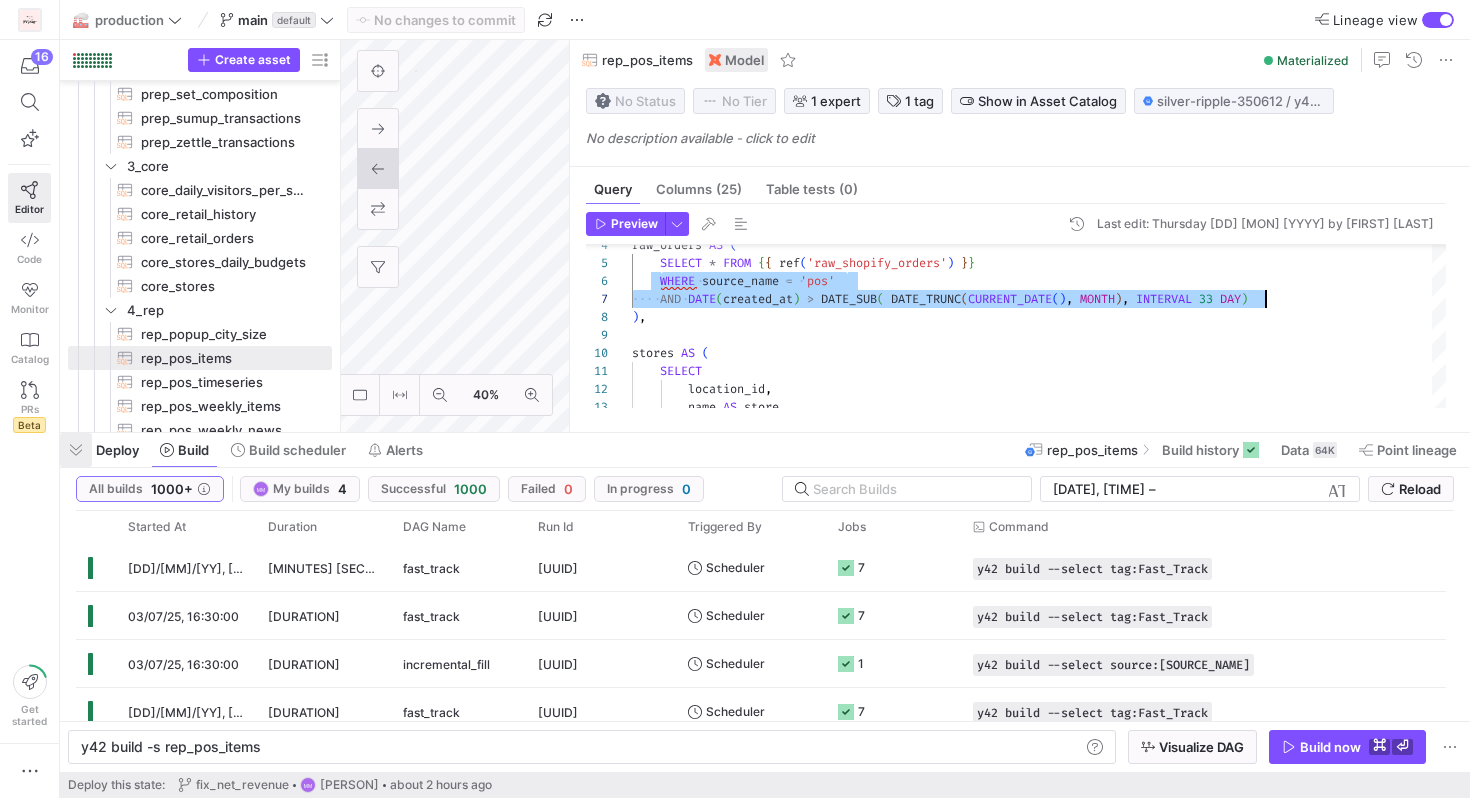 click at bounding box center (76, 450) 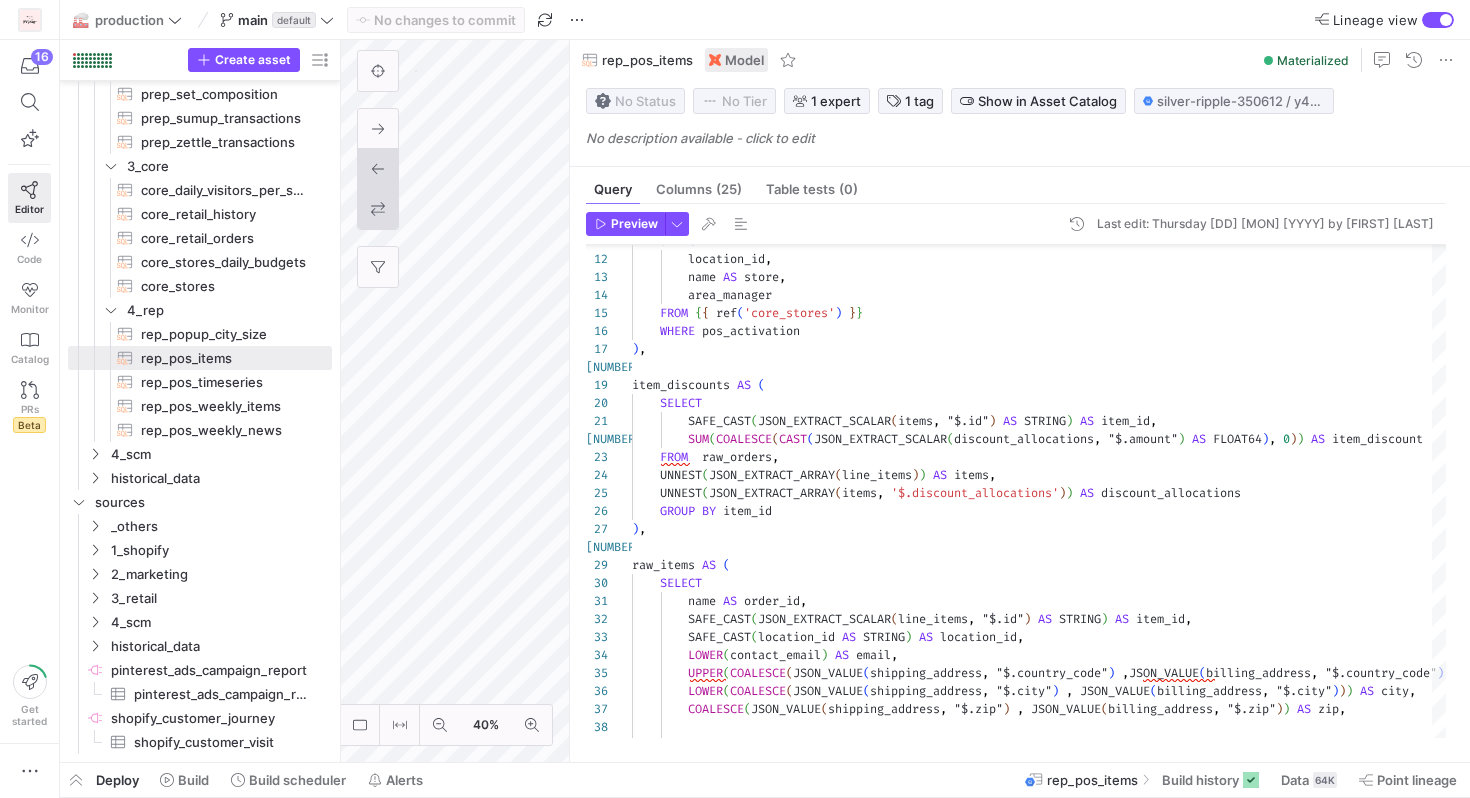 click at bounding box center (378, 209) 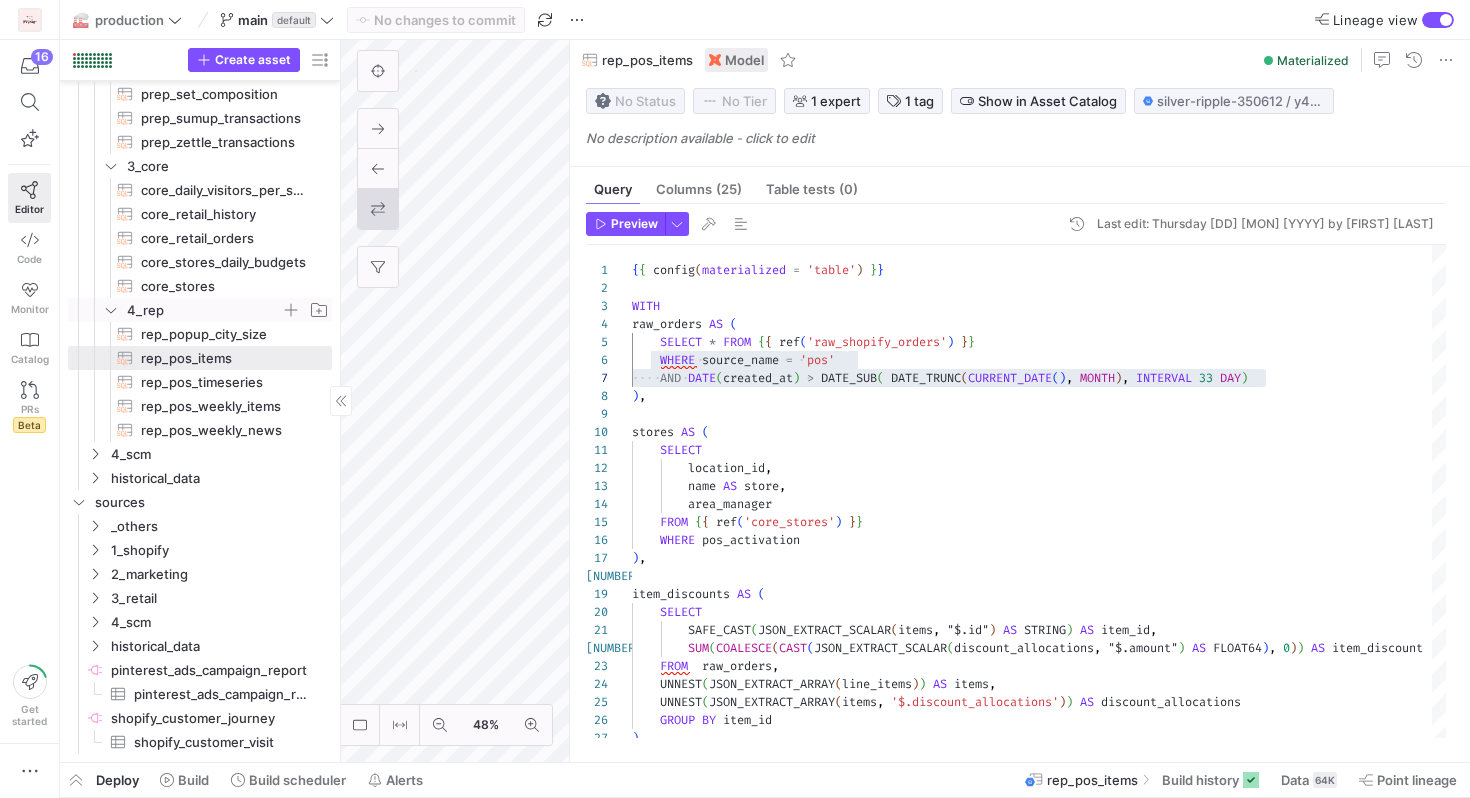 scroll, scrollTop: 474, scrollLeft: 0, axis: vertical 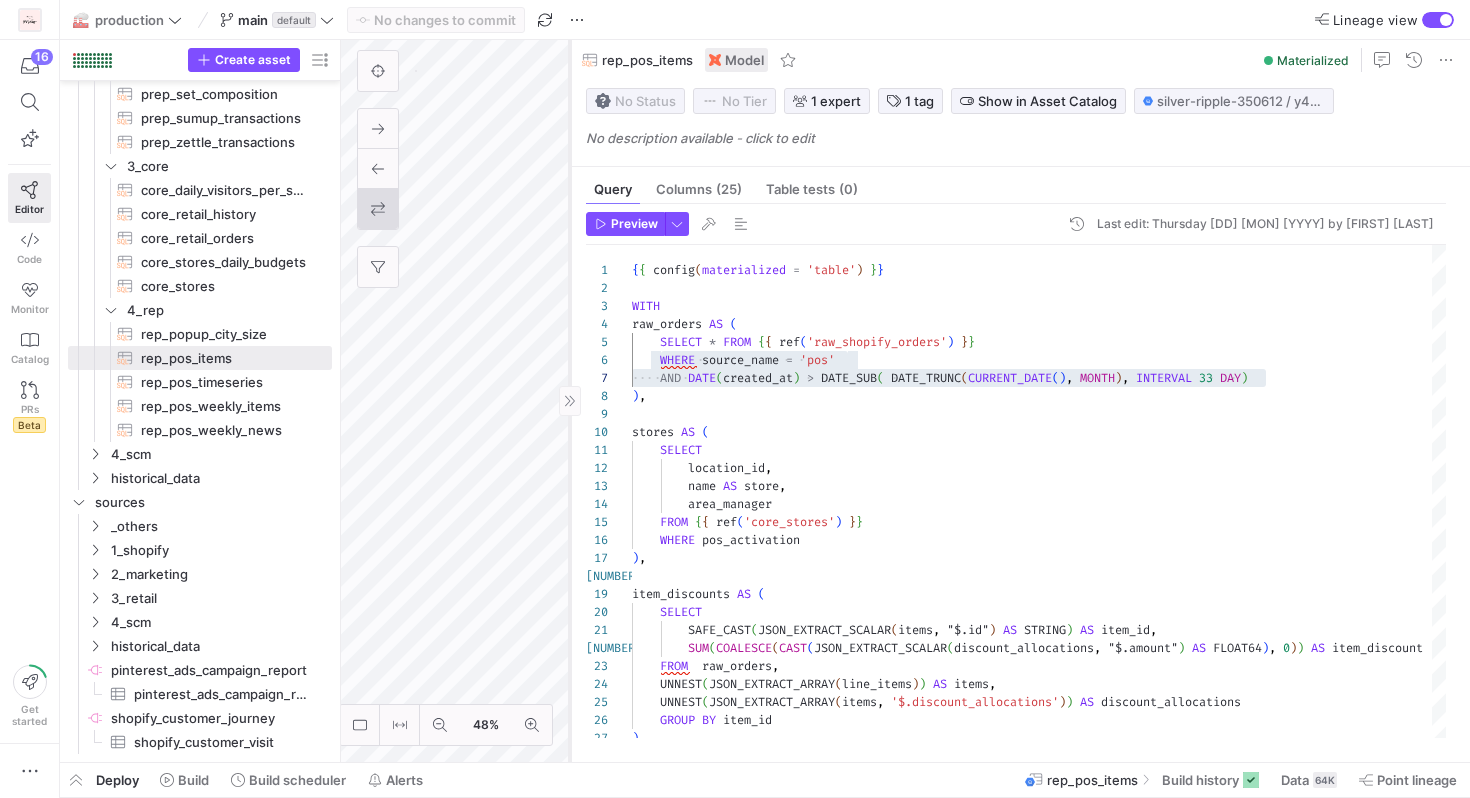 click on "25 26 27 23 24 21 22 18 19 20 15 16 17 11 12 13 14 6 7 8 9 10 1 2 3 4 5      UNNEST ( JSON_EXTRACT_ARRAY ( items ,   '$.discount_allocations' ) )  AS   discount_allocations     GROUP  BY  item_id ) ,     FROM    raw_orders ,        UNNEST ( JSON_EXTRACT_ARRAY ( line_items ) )  AS   items ,          SAFE_CAST ( JSON_EXTRACT_SCALAR ( items ,   "$.id" )  AS   STRING )  AS   item_id ,          SUM ( COALESCE ( CAST ( JSON_EXTRACT_SCALAR ( discount_allocations ,   "$.amount" )  AS   FLOAT64 ) ,   0 ) )  AS   item_discount item_discounts  AS   (      SELECT      FROM   { {   ref ( 'core_stores' )   } }      WHERE   pos_activation ) ,      SELECT          location_id ,          name  AS   store ,          area_manager      WHERE   source_name   =   'pos'      AND   DATE ( created_at )   >" at bounding box center (905, 401) 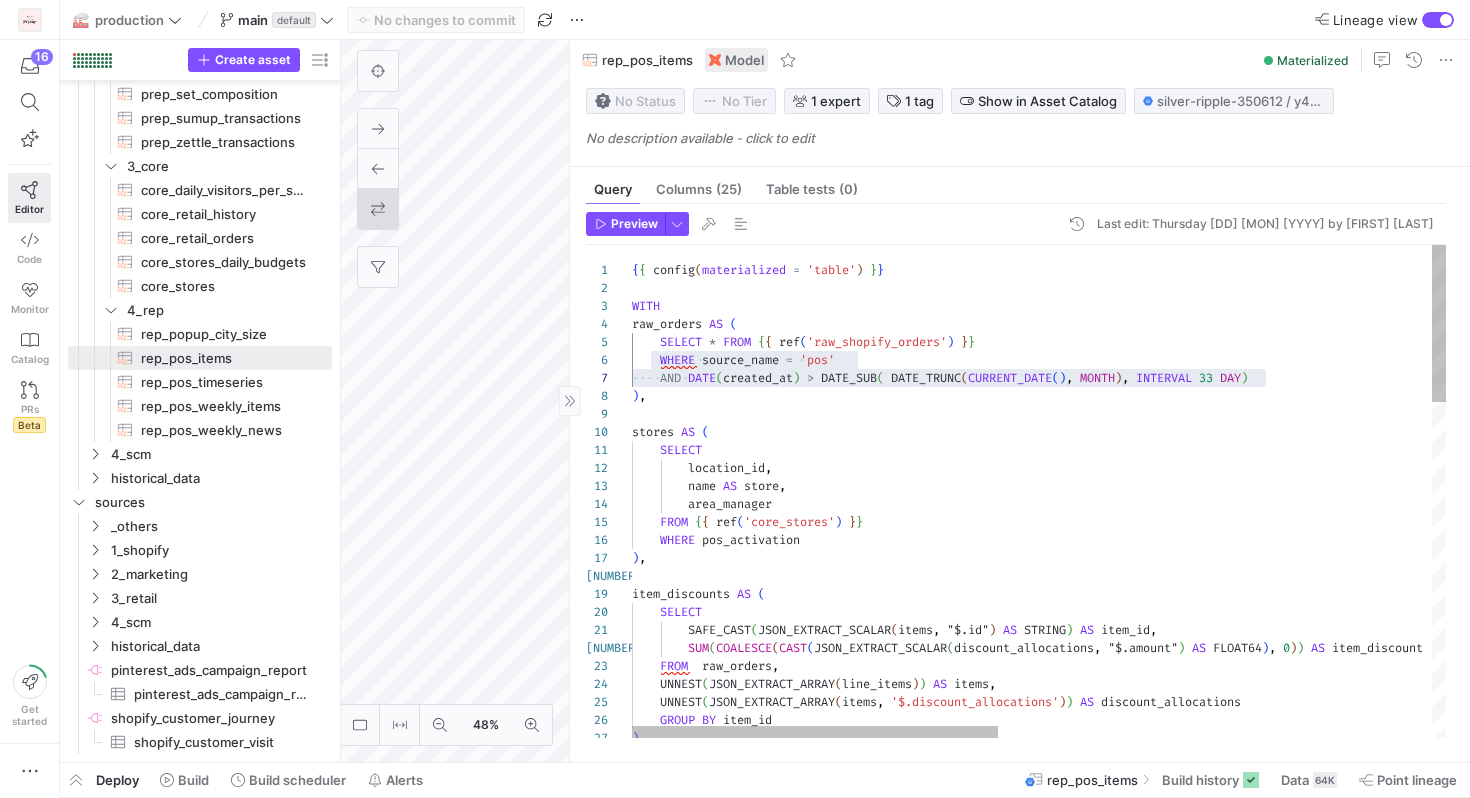 click on "UNNEST ( JSON_EXTRACT_ARRAY ( items ,  '$.discount_allocations' ) )  AS  discount_allocations     GROUP  BY  item_id ) ,     FROM   raw_orders ,       UNNEST ( JSON_EXTRACT_ARRAY ( line_items ) )  AS  items ,           SAFE_CAST ( JSON_EXTRACT_SCALAR ( items ,  "$.id" )  AS  STRING )  AS  item_id ,           SUM ( COALESCE ( CAST ( JSON_EXTRACT_SCALAR ( discount_allocations ,  "$.amount" )  AS  FLOAT64 ) ,  0 ) )  AS  item_discount item_discounts  AS  (     SELECT     FROM  { {   ref ( 'core_stores' )   } }     WHERE  pos_activation ) ,   stores  AS  ( { {   config ( materialized   =   'table' )   } } WITH  AS ("" at bounding box center (1520, 1015) 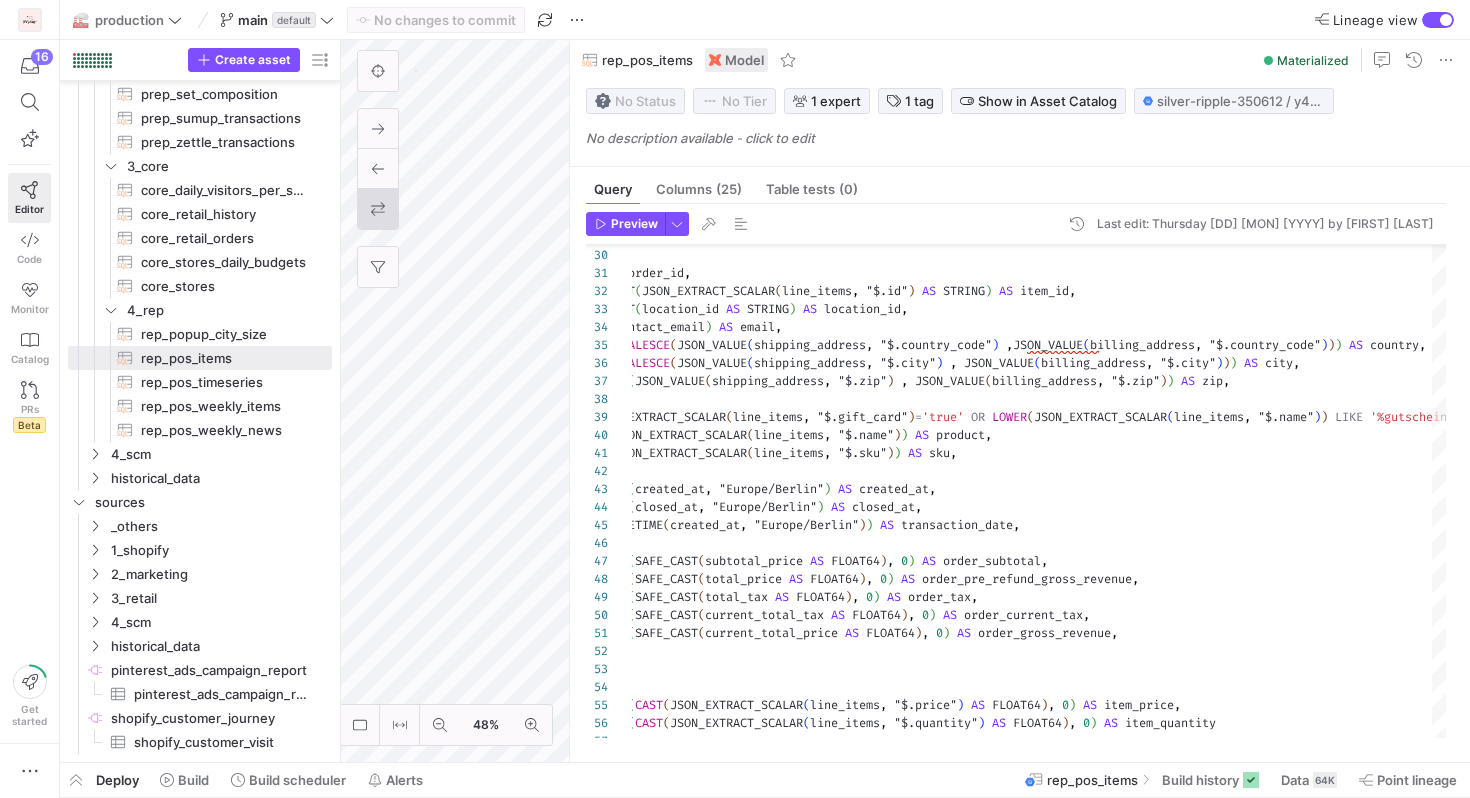 click at bounding box center [1446, 20] 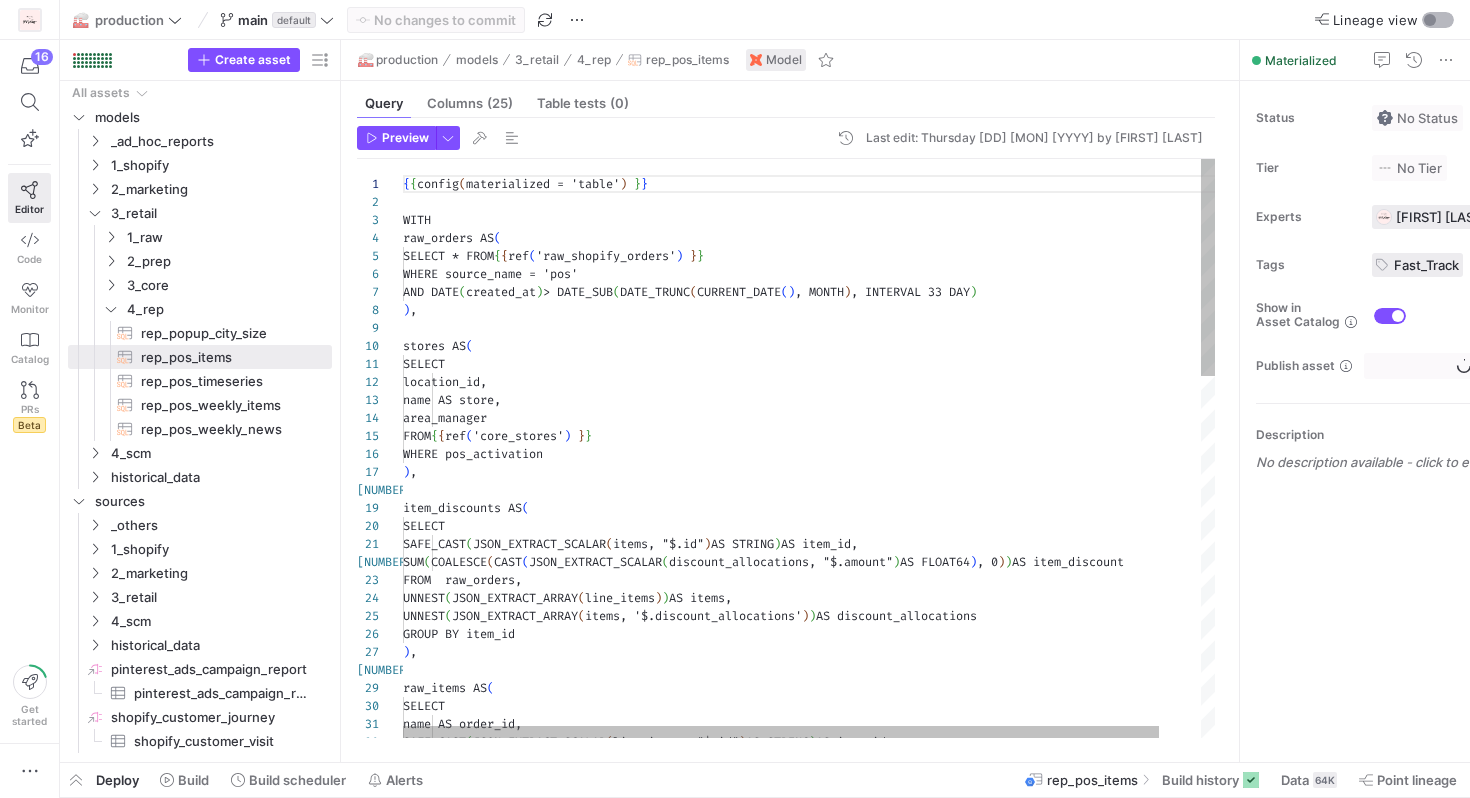 scroll, scrollTop: 180, scrollLeft: 0, axis: vertical 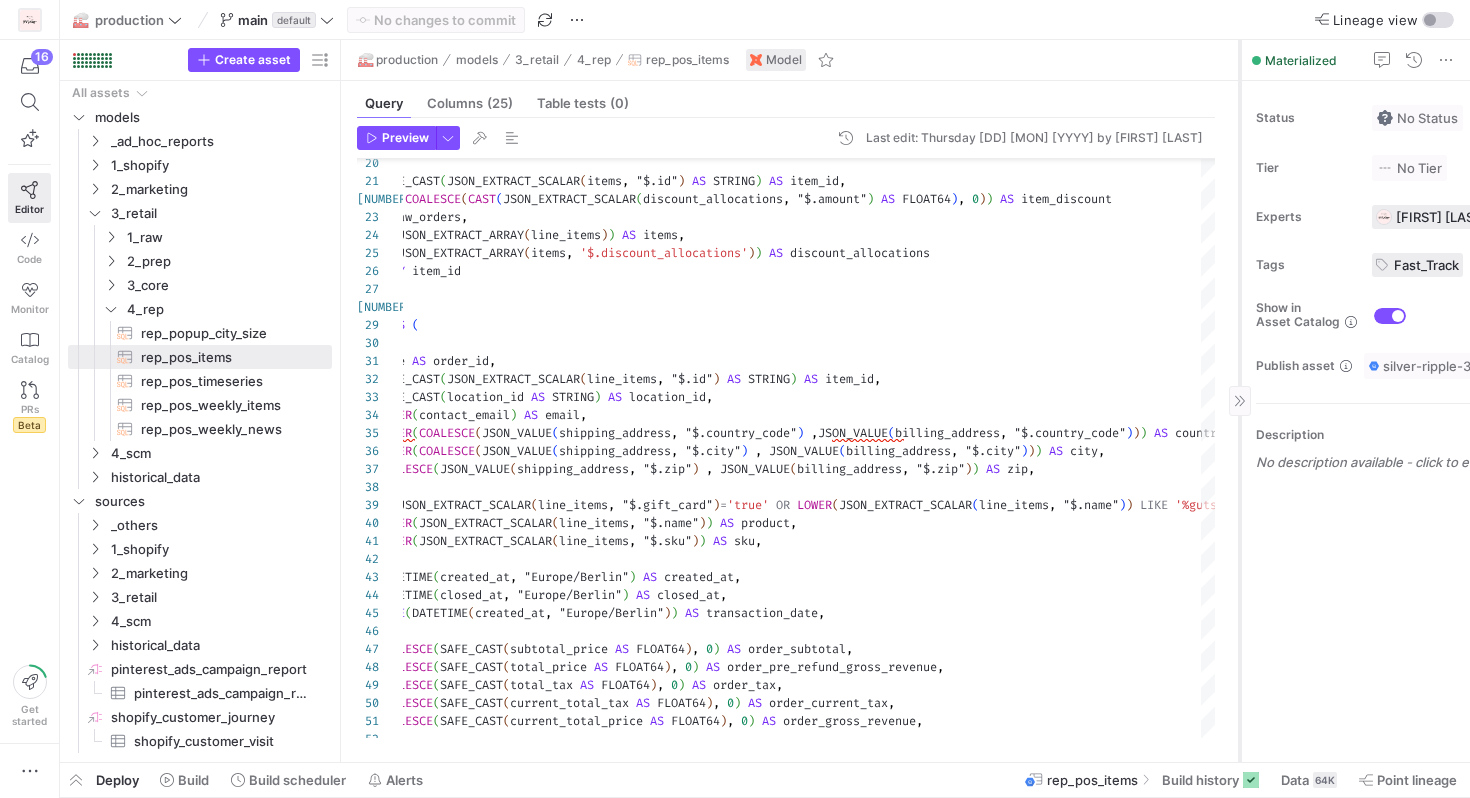 click at bounding box center [1240, 401] 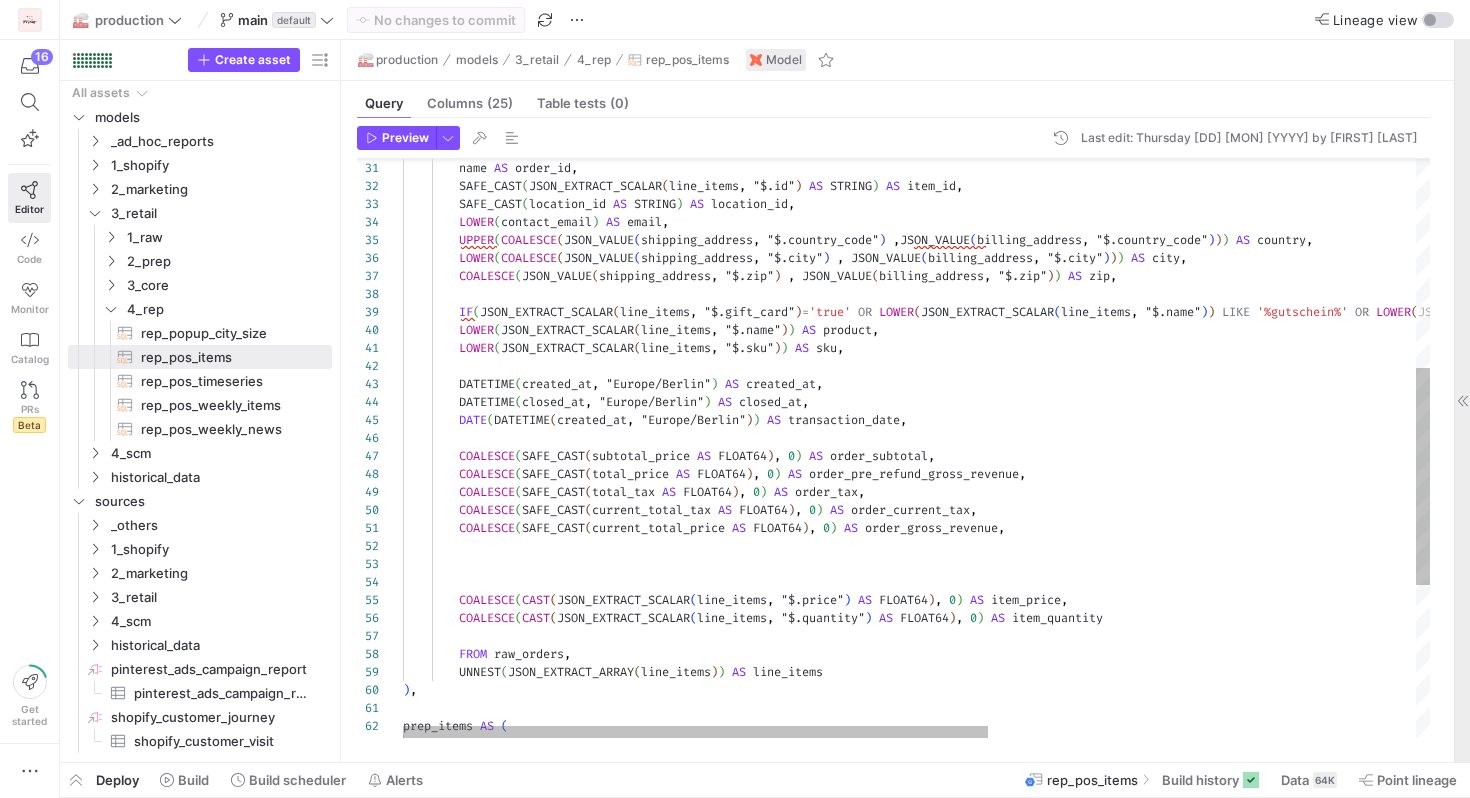 click on "[EMAIL] ( contact_email )  AS  email ,         UPPER ( COALESCE ( JSON_VALUE ( shipping_address ,  '$.country_code' )  , JSON_VALUE ( billing_address ,  '$.country_code' ) ) )  AS  country ,         LOWER ( COALESCE ( JSON_VALUE ( shipping_address ,  '$.city' )  ,  JSON_VALUE ( billing_address ,  '$.city' ) ) )  AS  [CITY] ,         COALESCE ( JSON_VALUE ( shipping_address ,  '$.zip' )  ,  JSON_VALUE ( billing_address ,  '$.zip' ) )  AS  [ZIP] ,         IF ( JSON_EXTRACT_SCALAR ( line_items ,  '$.gift_card' ) = 'true'  OR  LOWER ( JSON_EXTRACT_SCALAR ( line_items ,  '$.name' ) )  LIKE  '%gutschein%'  OR  LOWER ( JSON_EXTRACT_SCALAR ( line_items ,  '$.sku' ) )  LIKE  '%gutschein%' ,  TRUE ,  FALSE )  AS  is_gift_card ,         LOWER ( JSON_EXTRACT_SCALAR ( line_items ,  '$.name' ) )  AS  product ,         LOWER ( JSON_EXTRACT_SCALAR ( line_items ,  '$.sku' ) )  AS" at bounding box center (1291, 373) 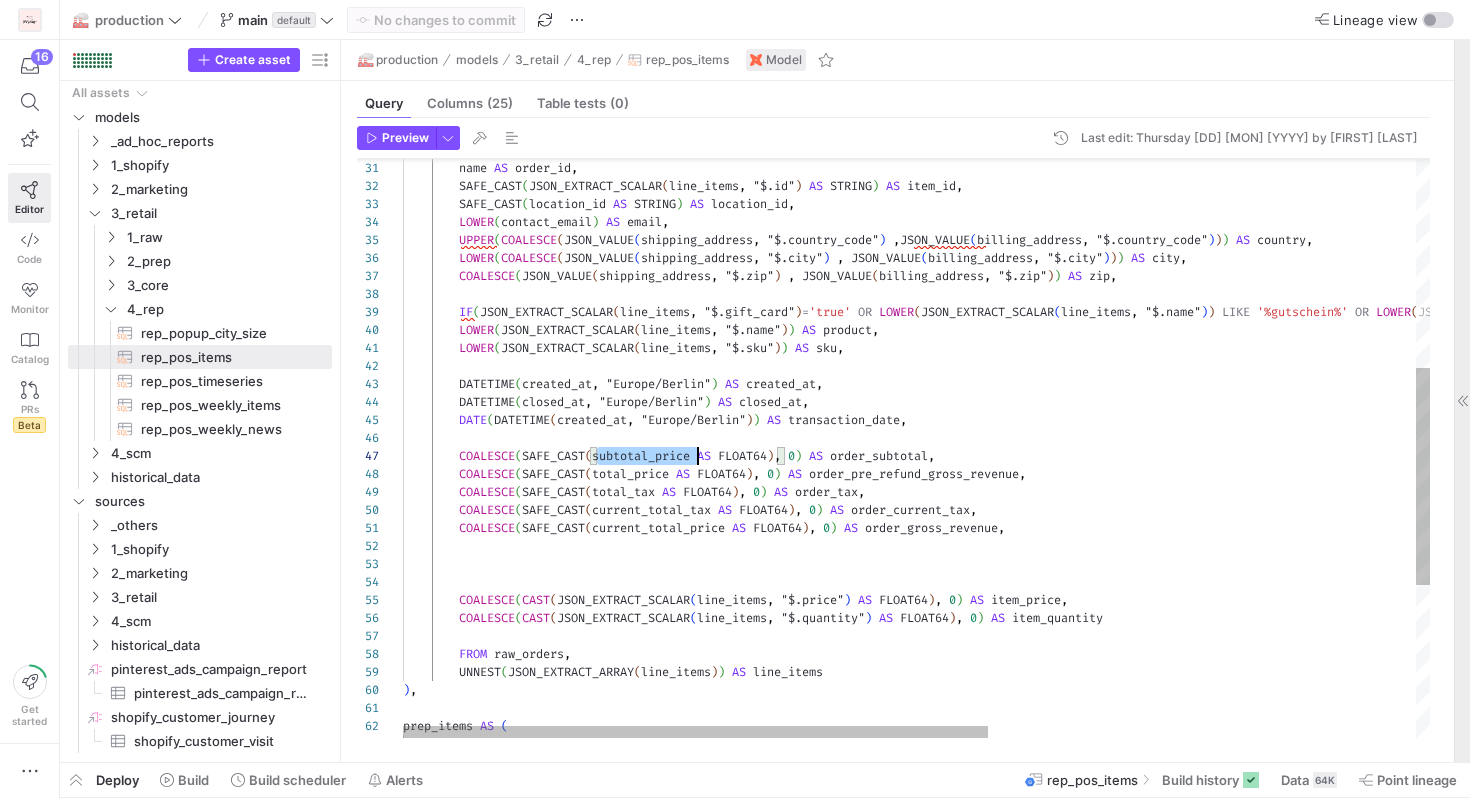 click on "[EMAIL] ( contact_email )  AS  email ,         UPPER ( COALESCE ( JSON_VALUE ( shipping_address ,  '$.country_code' )  , JSON_VALUE ( billing_address ,  '$.country_code' ) ) )  AS  country ,         LOWER ( COALESCE ( JSON_VALUE ( shipping_address ,  '$.city' )  ,  JSON_VALUE ( billing_address ,  '$.city' ) ) )  AS  [CITY] ,         COALESCE ( JSON_VALUE ( shipping_address ,  '$.zip' )  ,  JSON_VALUE ( billing_address ,  '$.zip' ) )  AS  [ZIP] ,         IF ( JSON_EXTRACT_SCALAR ( line_items ,  '$.gift_card' ) = 'true'  OR  LOWER ( JSON_EXTRACT_SCALAR ( line_items ,  '$.name' ) )  LIKE  '%gutschein%'  OR  LOWER ( JSON_EXTRACT_SCALAR ( line_items ,  '$.sku' ) )  LIKE  '%gutschein%' ,  TRUE ,  FALSE )  AS  is_gift_card ,         LOWER ( JSON_EXTRACT_SCALAR ( line_items ,  '$.name' ) )  AS  product ,         LOWER ( JSON_EXTRACT_SCALAR ( line_items ,  '$.sku' ) )  AS" at bounding box center (1291, 373) 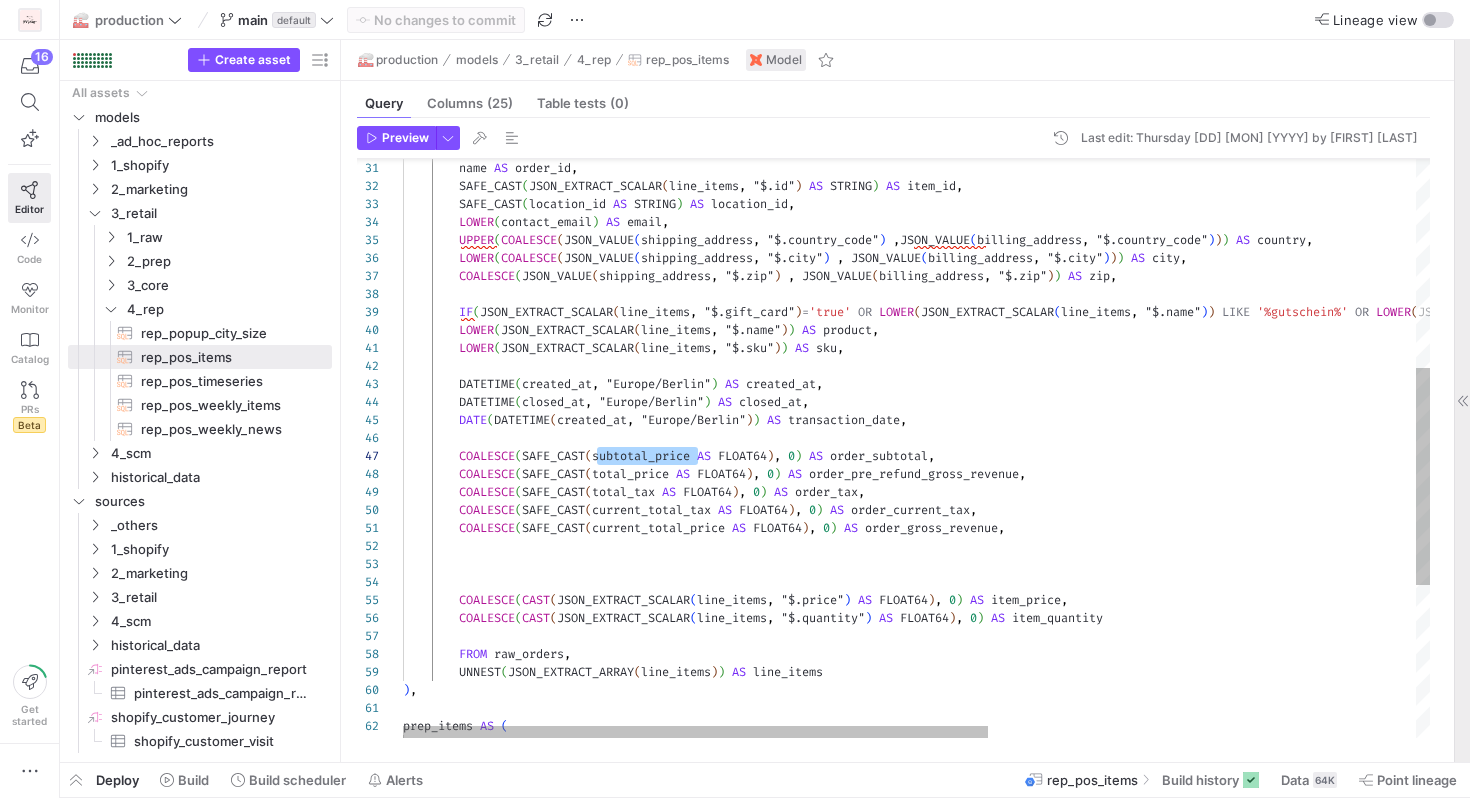 click on "[EMAIL] ( contact_email )  AS  email ,         UPPER ( COALESCE ( JSON_VALUE ( shipping_address ,  '$.country_code' )  , JSON_VALUE ( billing_address ,  '$.country_code' ) ) )  AS  country ,         LOWER ( COALESCE ( JSON_VALUE ( shipping_address ,  '$.city' )  ,  JSON_VALUE ( billing_address ,  '$.city' ) ) )  AS  [CITY] ,         COALESCE ( JSON_VALUE ( shipping_address ,  '$.zip' )  ,  JSON_VALUE ( billing_address ,  '$.zip' ) )  AS  [ZIP] ,         IF ( JSON_EXTRACT_SCALAR ( line_items ,  '$.gift_card' ) = 'true'  OR  LOWER ( JSON_EXTRACT_SCALAR ( line_items ,  '$.name' ) )  LIKE  '%gutschein%'  OR  LOWER ( JSON_EXTRACT_SCALAR ( line_items ,  '$.sku' ) )  LIKE  '%gutschein%' ,  TRUE ,  FALSE )  AS  is_gift_card ,         LOWER ( JSON_EXTRACT_SCALAR ( line_items ,  '$.name' ) )  AS  product ,         LOWER ( JSON_EXTRACT_SCALAR ( line_items ,  '$.sku' ) )  AS" at bounding box center (1291, 373) 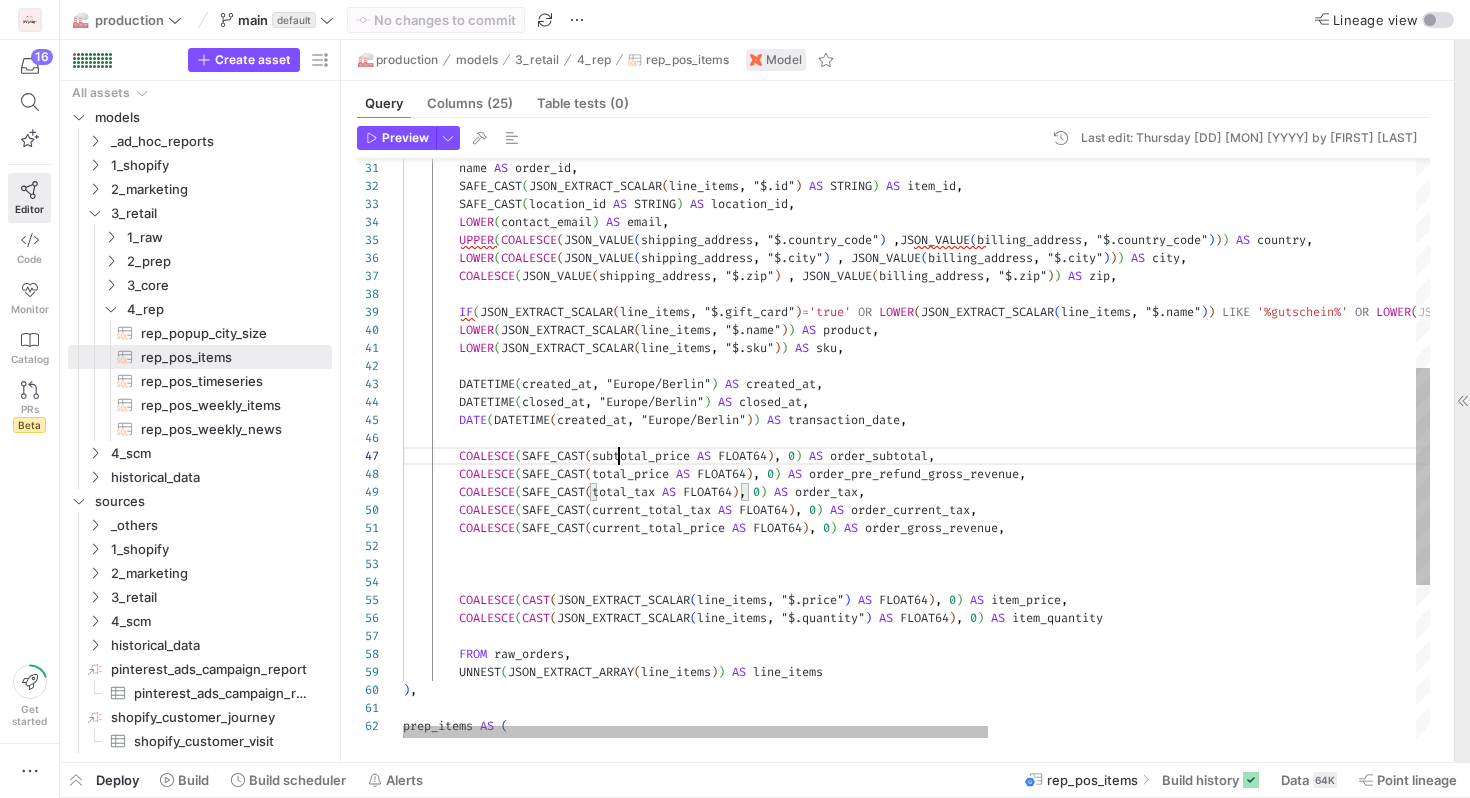 click on "[EMAIL] ( contact_email )  AS  email ,         UPPER ( COALESCE ( JSON_VALUE ( shipping_address ,  '$.country_code' )  , JSON_VALUE ( billing_address ,  '$.country_code' ) ) )  AS  country ,         LOWER ( COALESCE ( JSON_VALUE ( shipping_address ,  '$.city' )  ,  JSON_VALUE ( billing_address ,  '$.city' ) ) )  AS  [CITY] ,         COALESCE ( JSON_VALUE ( shipping_address ,  '$.zip' )  ,  JSON_VALUE ( billing_address ,  '$.zip' ) )  AS  [ZIP] ,         IF ( JSON_EXTRACT_SCALAR ( line_items ,  '$.gift_card' ) = 'true'  OR  LOWER ( JSON_EXTRACT_SCALAR ( line_items ,  '$.name' ) )  LIKE  '%gutschein%'  OR  LOWER ( JSON_EXTRACT_SCALAR ( line_items ,  '$.sku' ) )  LIKE  '%gutschein%' ,  TRUE ,  FALSE )  AS  is_gift_card ,         LOWER ( JSON_EXTRACT_SCALAR ( line_items ,  '$.name' ) )  AS  product ,         LOWER ( JSON_EXTRACT_SCALAR ( line_items ,  '$.sku' ) )  AS" at bounding box center [1291, 373] 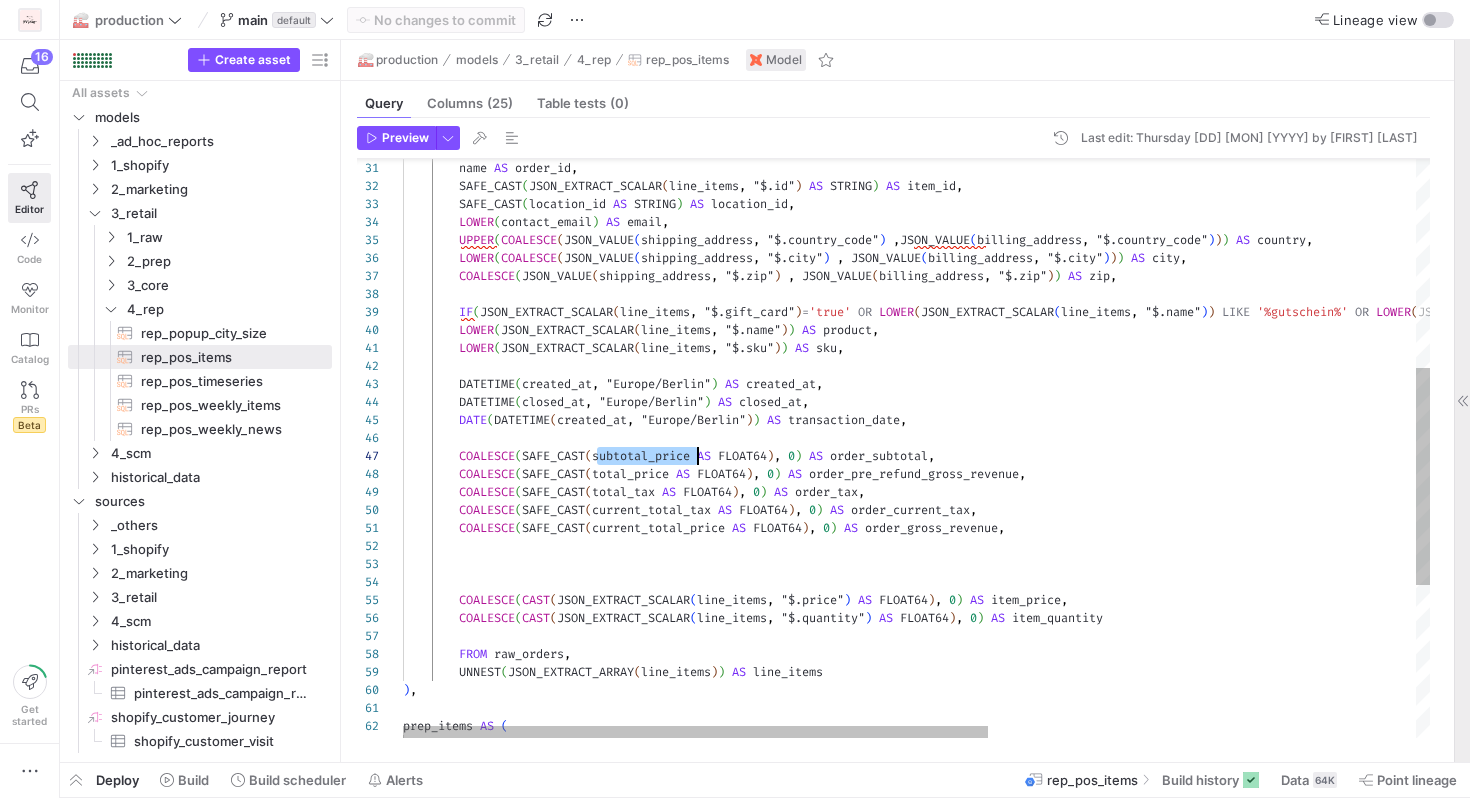 scroll, scrollTop: 108, scrollLeft: 295, axis: both 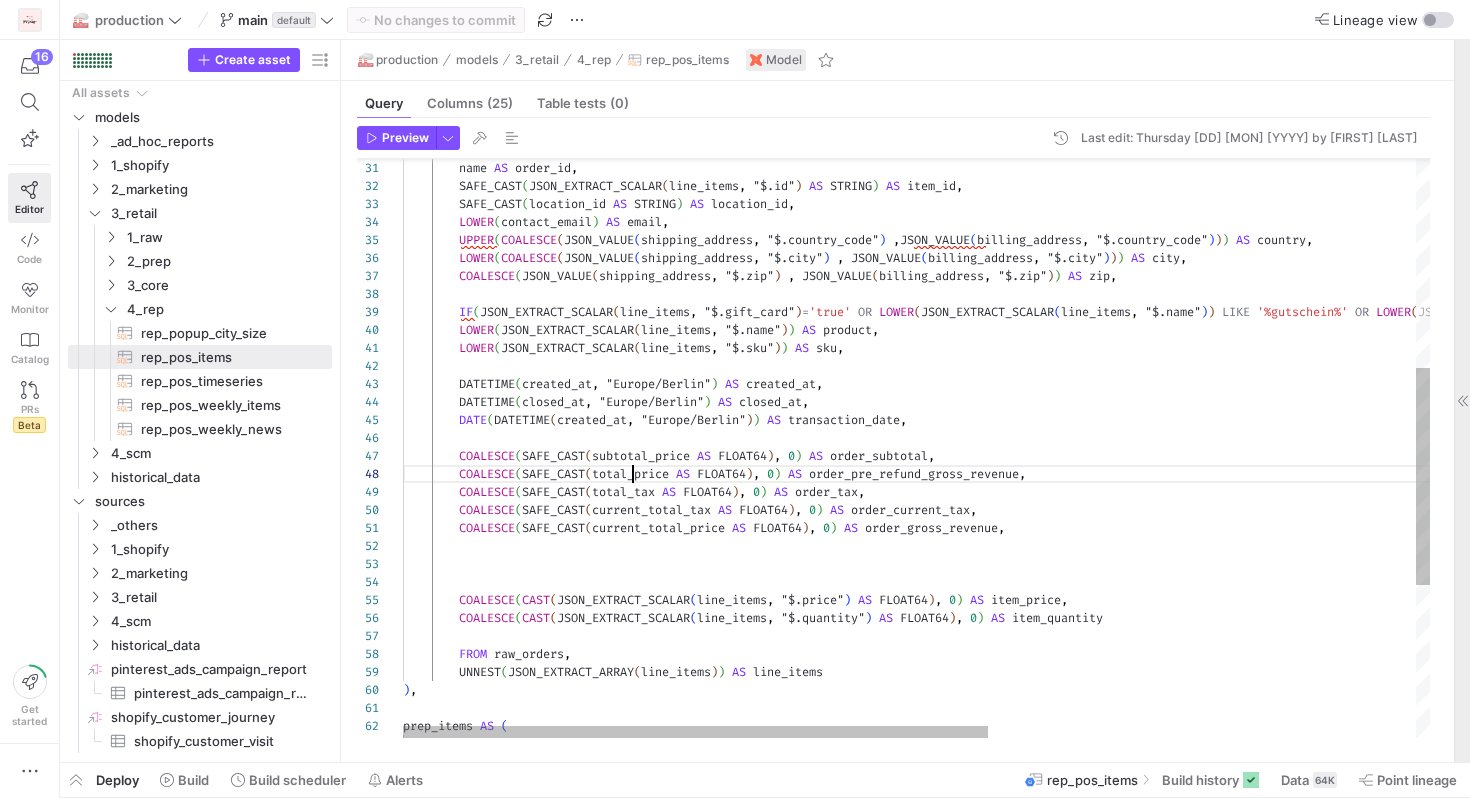 click on "[EMAIL] ( contact_email )  AS  email ,         UPPER ( COALESCE ( JSON_VALUE ( shipping_address ,  '$.country_code' )  , JSON_VALUE ( billing_address ,  '$.country_code' ) ) )  AS  country ,         LOWER ( COALESCE ( JSON_VALUE ( shipping_address ,  '$.city' )  ,  JSON_VALUE ( billing_address ,  '$.city' ) ) )  AS  [CITY] ,         COALESCE ( JSON_VALUE ( shipping_address ,  '$.zip' )  ,  JSON_VALUE ( billing_address ,  '$.zip' ) )  AS  [ZIP] ,         IF ( JSON_EXTRACT_SCALAR ( line_items ,  '$.gift_card' ) = 'true'  OR  LOWER ( JSON_EXTRACT_SCALAR ( line_items ,  '$.name' ) )  LIKE  '%gutschein%'  OR  LOWER ( JSON_EXTRACT_SCALAR ( line_items ,  '$.sku' ) )  LIKE  '%gutschein%' ,  TRUE ,  FALSE )  AS  is_gift_card ,         LOWER ( JSON_EXTRACT_SCALAR ( line_items ,  '$.name' ) )  AS  product ,         LOWER ( JSON_EXTRACT_SCALAR ( line_items ,  '$.sku' ) )  AS" at bounding box center (1291, 373) 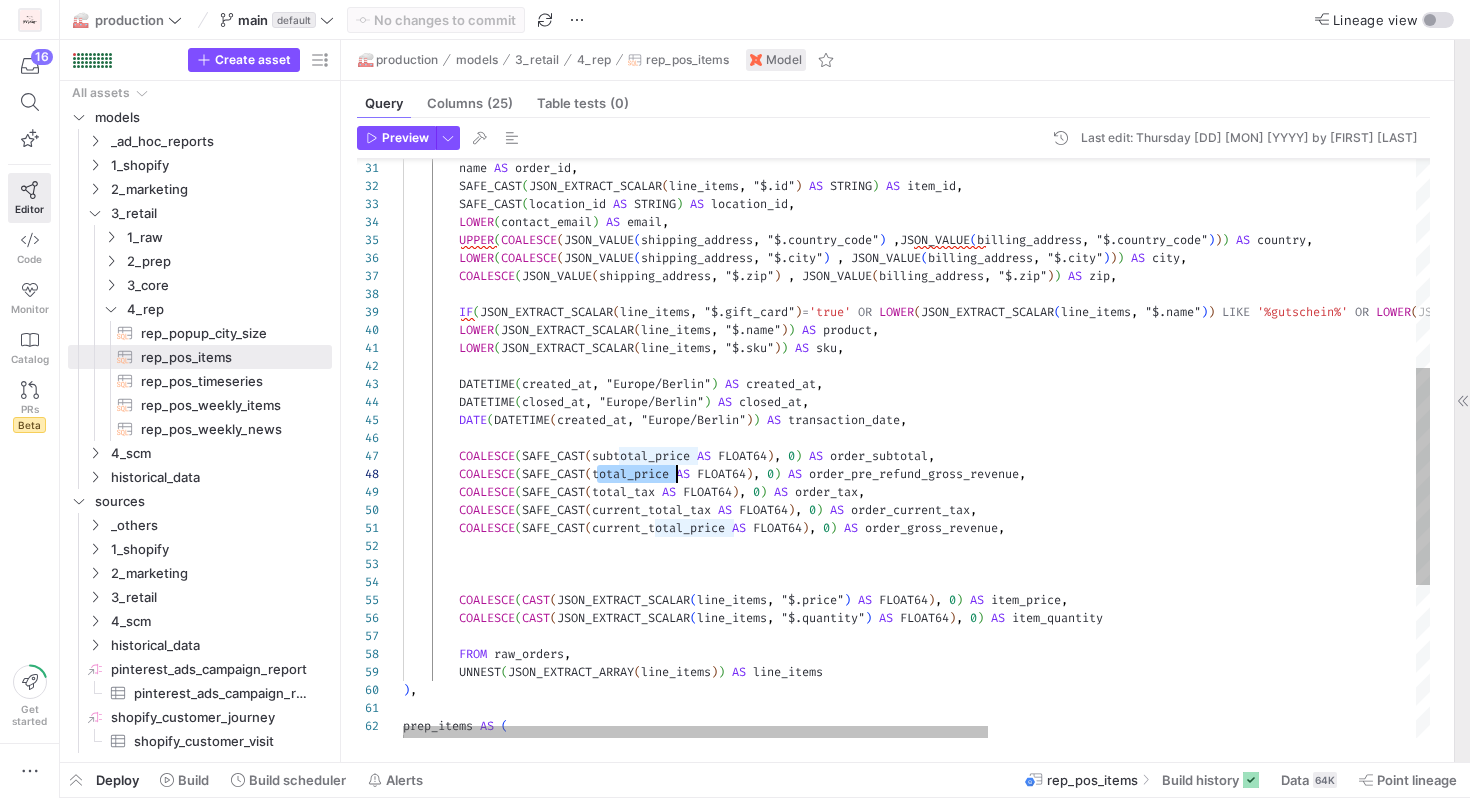 click on "[EMAIL] ( contact_email )  AS  email ,         UPPER ( COALESCE ( JSON_VALUE ( shipping_address ,  '$.country_code' )  , JSON_VALUE ( billing_address ,  '$.country_code' ) ) )  AS  country ,         LOWER ( COALESCE ( JSON_VALUE ( shipping_address ,  '$.city' )  ,  JSON_VALUE ( billing_address ,  '$.city' ) ) )  AS  [CITY] ,         COALESCE ( JSON_VALUE ( shipping_address ,  '$.zip' )  ,  JSON_VALUE ( billing_address ,  '$.zip' ) )  AS  [ZIP] ,         IF ( JSON_EXTRACT_SCALAR ( line_items ,  '$.gift_card' ) = 'true'  OR  LOWER ( JSON_EXTRACT_SCALAR ( line_items ,  '$.name' ) )  LIKE  '%gutschein%'  OR  LOWER ( JSON_EXTRACT_SCALAR ( line_items ,  '$.sku' ) )  LIKE  '%gutschein%' ,  TRUE ,  FALSE )  AS  is_gift_card ,         LOWER ( JSON_EXTRACT_SCALAR ( line_items ,  '$.name' ) )  AS  product ,         LOWER ( JSON_EXTRACT_SCALAR ( line_items ,  '$.sku' ) )  AS" at bounding box center (1291, 373) 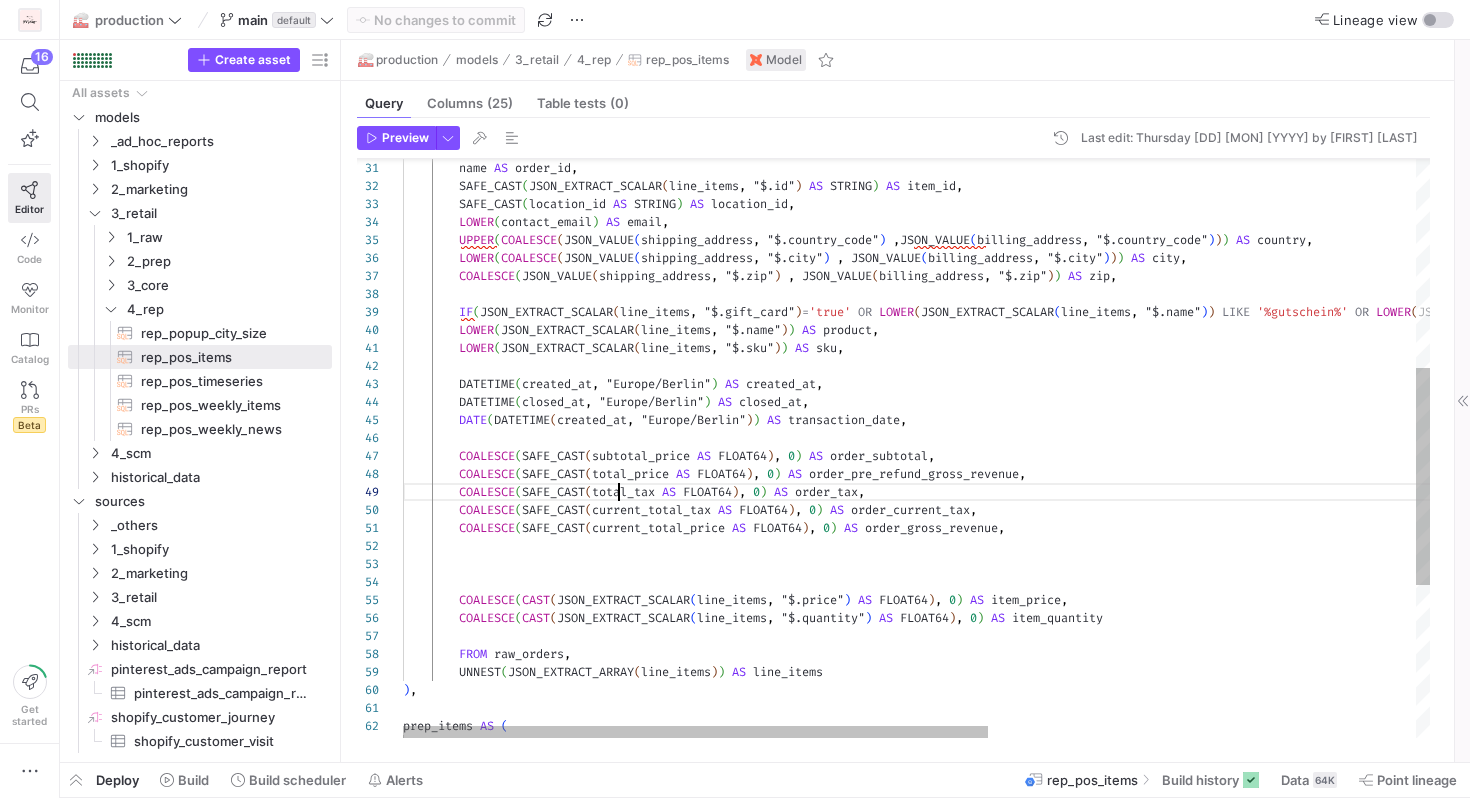 click on "[EMAIL] ( contact_email )  AS  email ,         UPPER ( COALESCE ( JSON_VALUE ( shipping_address ,  '$.country_code' )  , JSON_VALUE ( billing_address ,  '$.country_code' ) ) )  AS  country ,         LOWER ( COALESCE ( JSON_VALUE ( shipping_address ,  '$.city' )  ,  JSON_VALUE ( billing_address ,  '$.city' ) ) )  AS  [CITY] ,         COALESCE ( JSON_VALUE ( shipping_address ,  '$.zip' )  ,  JSON_VALUE ( billing_address ,  '$.zip' ) )  AS  [ZIP] ,         IF ( JSON_EXTRACT_SCALAR ( line_items ,  '$.gift_card' ) = 'true'  OR  LOWER ( JSON_EXTRACT_SCALAR ( line_items ,  '$.name' ) )  LIKE  '%gutschein%'  OR  LOWER ( JSON_EXTRACT_SCALAR ( line_items ,  '$.sku' ) )  LIKE  '%gutschein%' ,  TRUE ,  FALSE )  AS  is_gift_card ,         LOWER ( JSON_EXTRACT_SCALAR ( line_items ,  '$.name' ) )  AS  product ,         LOWER ( JSON_EXTRACT_SCALAR ( line_items ,  '$.sku' ) )  AS" at bounding box center [1291, 373] 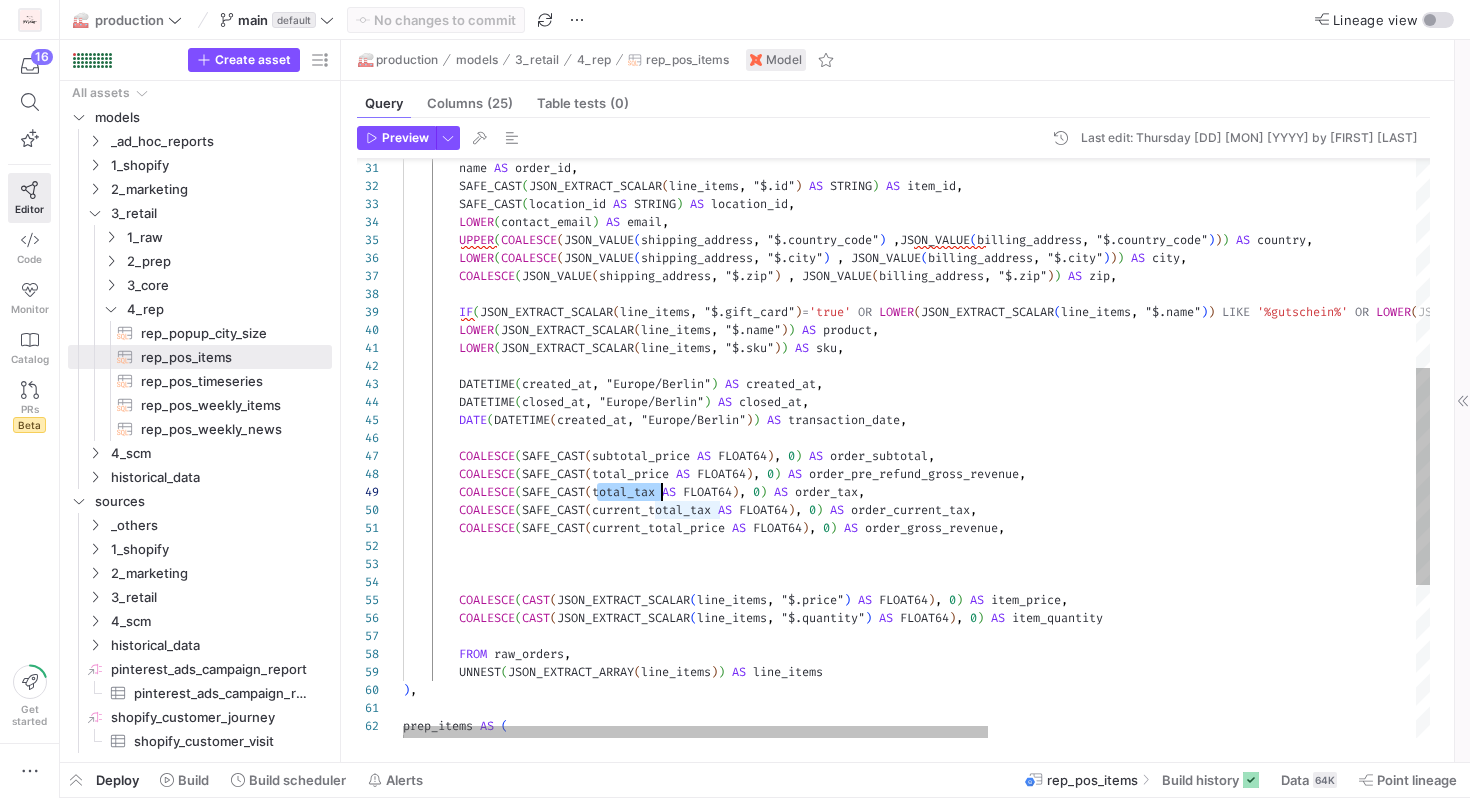 click on "[EMAIL] ( contact_email )  AS  email ,         UPPER ( COALESCE ( JSON_VALUE ( shipping_address ,  '$.country_code' )  , JSON_VALUE ( billing_address ,  '$.country_code' ) ) )  AS  country ,         LOWER ( COALESCE ( JSON_VALUE ( shipping_address ,  '$.city' )  ,  JSON_VALUE ( billing_address ,  '$.city' ) ) )  AS  [CITY] ,         COALESCE ( JSON_VALUE ( shipping_address ,  '$.zip' )  ,  JSON_VALUE ( billing_address ,  '$.zip' ) )  AS  [ZIP] ,         IF ( JSON_EXTRACT_SCALAR ( line_items ,  '$.gift_card' ) = 'true'  OR  LOWER ( JSON_EXTRACT_SCALAR ( line_items ,  '$.name' ) )  LIKE  '%gutschein%'  OR  LOWER ( JSON_EXTRACT_SCALAR ( line_items ,  '$.sku' ) )  LIKE  '%gutschein%' ,  TRUE ,  FALSE )  AS  is_gift_card ,         LOWER ( JSON_EXTRACT_SCALAR ( line_items ,  '$.name' ) )  AS  product ,         LOWER ( JSON_EXTRACT_SCALAR ( line_items ,  '$.sku' ) )  AS" at bounding box center [1291, 373] 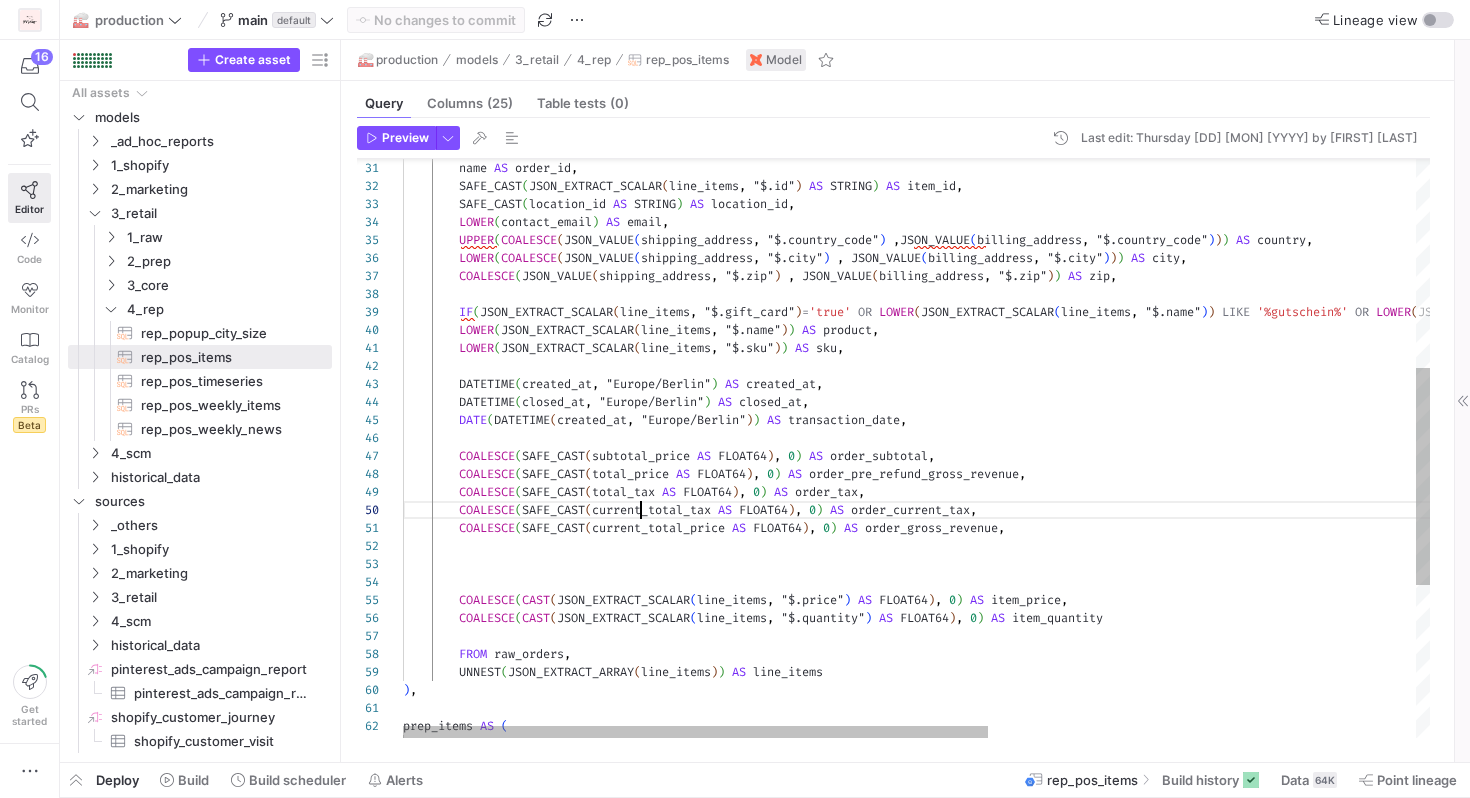 click on "[EMAIL] ( contact_email )  AS  email ,         UPPER ( COALESCE ( JSON_VALUE ( shipping_address ,  '$.country_code' )  , JSON_VALUE ( billing_address ,  '$.country_code' ) ) )  AS  country ,         LOWER ( COALESCE ( JSON_VALUE ( shipping_address ,  '$.city' )  ,  JSON_VALUE ( billing_address ,  '$.city' ) ) )  AS  [CITY] ,         COALESCE ( JSON_VALUE ( shipping_address ,  '$.zip' )  ,  JSON_VALUE ( billing_address ,  '$.zip' ) )  AS  [ZIP] ,         IF ( JSON_EXTRACT_SCALAR ( line_items ,  '$.gift_card' ) = 'true'  OR  LOWER ( JSON_EXTRACT_SCALAR ( line_items ,  '$.name' ) )  LIKE  '%gutschein%'  OR  LOWER ( JSON_EXTRACT_SCALAR ( line_items ,  '$.sku' ) )  LIKE  '%gutschein%' ,  TRUE ,  FALSE )  AS  is_gift_card ,         LOWER ( JSON_EXTRACT_SCALAR ( line_items ,  '$.name' ) )  AS  product ,         LOWER ( JSON_EXTRACT_SCALAR ( line_items ,  '$.sku' ) )  AS" at bounding box center (1291, 373) 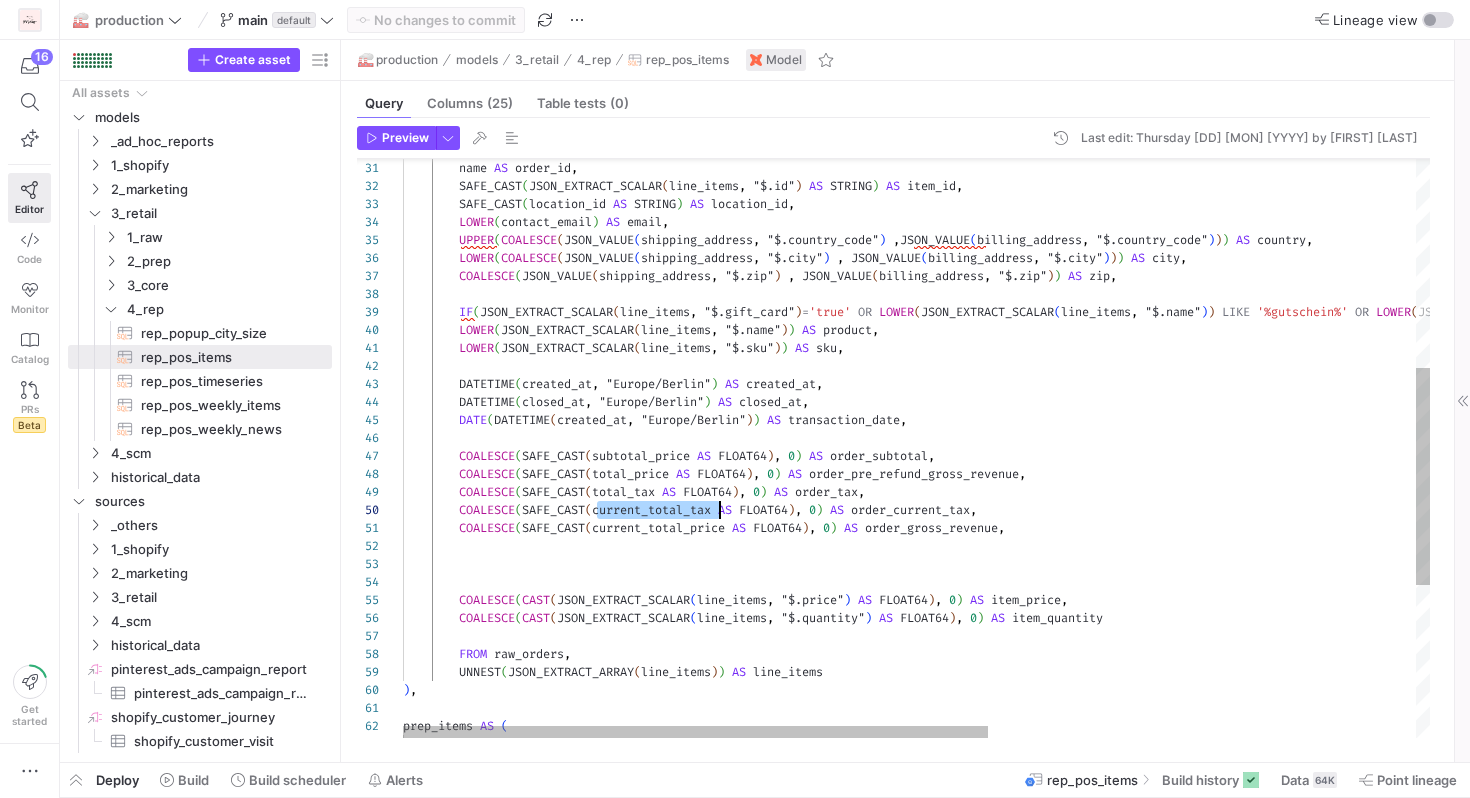 click on "[EMAIL] ( contact_email )  AS  email ,         UPPER ( COALESCE ( JSON_VALUE ( shipping_address ,  '$.country_code' )  , JSON_VALUE ( billing_address ,  '$.country_code' ) ) )  AS  country ,         LOWER ( COALESCE ( JSON_VALUE ( shipping_address ,  '$.city' )  ,  JSON_VALUE ( billing_address ,  '$.city' ) ) )  AS  [CITY] ,         COALESCE ( JSON_VALUE ( shipping_address ,  '$.zip' )  ,  JSON_VALUE ( billing_address ,  '$.zip' ) )  AS  [ZIP] ,         IF ( JSON_EXTRACT_SCALAR ( line_items ,  '$.gift_card' ) = 'true'  OR  LOWER ( JSON_EXTRACT_SCALAR ( line_items ,  '$.name' ) )  LIKE  '%gutschein%'  OR  LOWER ( JSON_EXTRACT_SCALAR ( line_items ,  '$.sku' ) )  LIKE  '%gutschein%' ,  TRUE ,  FALSE )  AS  is_gift_card ,         LOWER ( JSON_EXTRACT_SCALAR ( line_items ,  '$.name' ) )  AS  product ,         LOWER ( JSON_EXTRACT_SCALAR ( line_items ,  '$.sku' ) )  AS" at bounding box center [1291, 373] 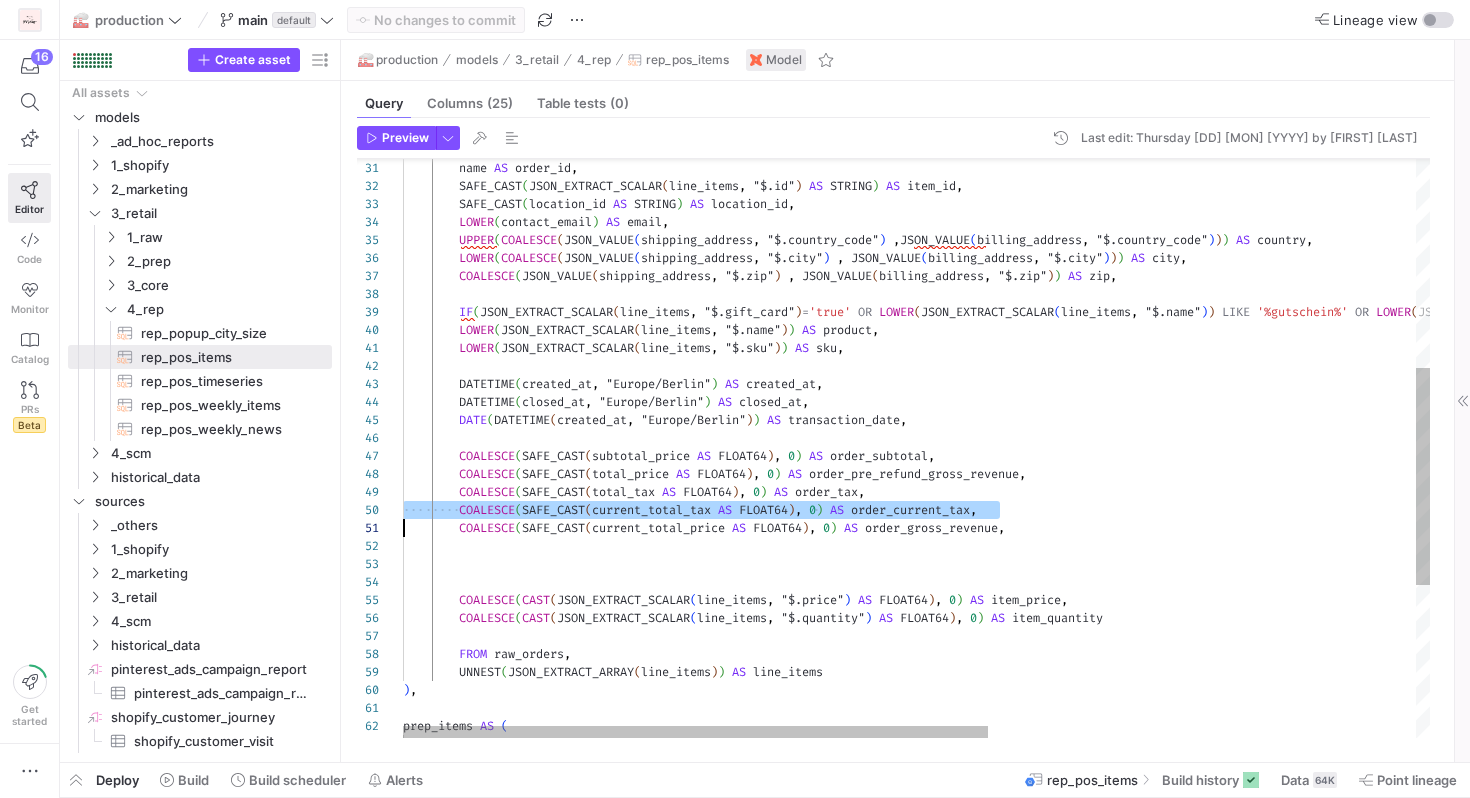 click on "[EMAIL] ( contact_email )  AS  email ,         UPPER ( COALESCE ( JSON_VALUE ( shipping_address ,  '$.country_code' )  , JSON_VALUE ( billing_address ,  '$.country_code' ) ) )  AS  country ,         LOWER ( COALESCE ( JSON_VALUE ( shipping_address ,  '$.city' )  ,  JSON_VALUE ( billing_address ,  '$.city' ) ) )  AS  [CITY] ,         COALESCE ( JSON_VALUE ( shipping_address ,  '$.zip' )  ,  JSON_VALUE ( billing_address ,  '$.zip' ) )  AS  [ZIP] ,         IF ( JSON_EXTRACT_SCALAR ( line_items ,  '$.gift_card' ) = 'true'  OR  LOWER ( JSON_EXTRACT_SCALAR ( line_items ,  '$.name' ) )  LIKE  '%gutschein%'  OR  LOWER ( JSON_EXTRACT_SCALAR ( line_items ,  '$.sku' ) )  LIKE  '%gutschein%' ,  TRUE ,  FALSE )  AS  is_gift_card ,         LOWER ( JSON_EXTRACT_SCALAR ( line_items ,  '$.name' ) )  AS  product ,         LOWER ( JSON_EXTRACT_SCALAR ( line_items ,  '$.sku' ) )  AS" at bounding box center [1291, 373] 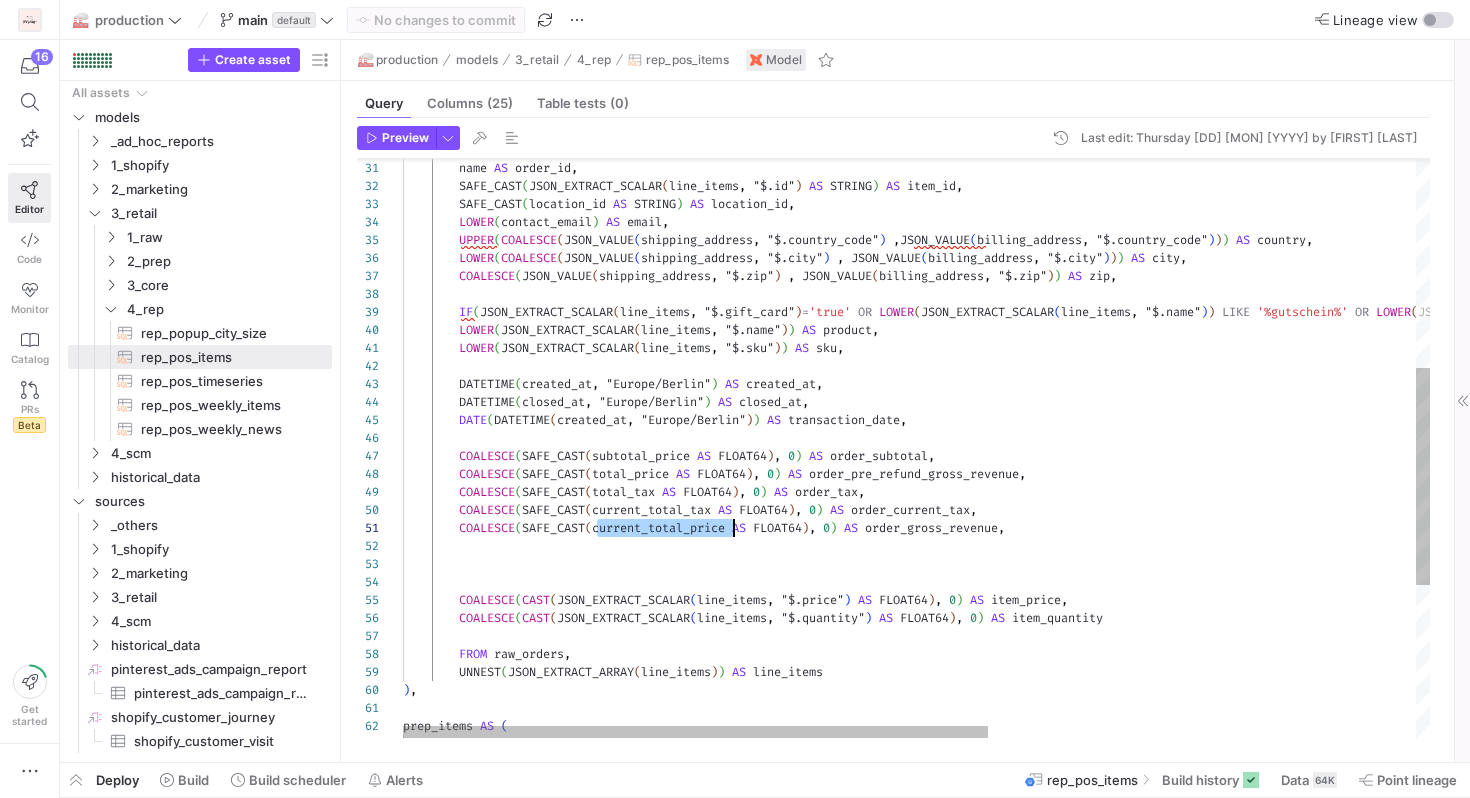 click on "[EMAIL] ( contact_email )  AS  email ,         UPPER ( COALESCE ( JSON_VALUE ( shipping_address ,  '$.country_code' )  , JSON_VALUE ( billing_address ,  '$.country_code' ) ) )  AS  country ,         LOWER ( COALESCE ( JSON_VALUE ( shipping_address ,  '$.city' )  ,  JSON_VALUE ( billing_address ,  '$.city' ) ) )  AS  [CITY] ,         COALESCE ( JSON_VALUE ( shipping_address ,  '$.zip' )  ,  JSON_VALUE ( billing_address ,  '$.zip' ) )  AS  [ZIP] ,         IF ( JSON_EXTRACT_SCALAR ( line_items ,  '$.gift_card' ) = 'true'  OR  LOWER ( JSON_EXTRACT_SCALAR ( line_items ,  '$.name' ) )  LIKE  '%gutschein%'  OR  LOWER ( JSON_EXTRACT_SCALAR ( line_items ,  '$.sku' ) )  LIKE  '%gutschein%' ,  TRUE ,  FALSE )  AS  is_gift_card ,         LOWER ( JSON_EXTRACT_SCALAR ( line_items ,  '$.name' ) )  AS  product ,         LOWER ( JSON_EXTRACT_SCALAR ( line_items ,  '$.sku' ) )  AS" at bounding box center [1291, 373] 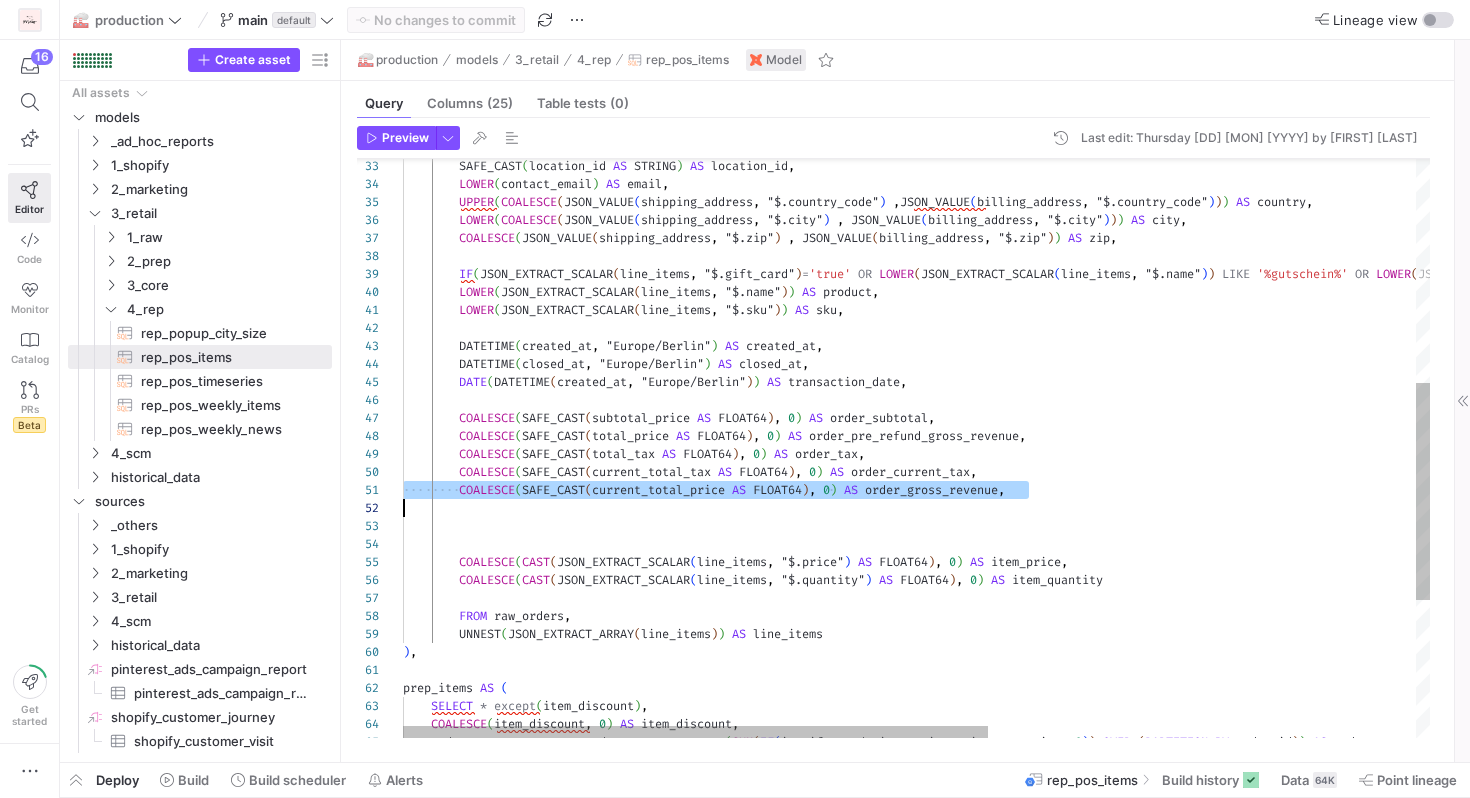 click on "[EMAIL] ( contact_email )  AS  email ,         UPPER ( COALESCE ( JSON_VALUE ( shipping_address ,  '$.country_code' )  , JSON_VALUE ( billing_address ,  '$.country_code' ) ) )  AS  country ,         LOWER ( COALESCE ( JSON_VALUE ( shipping_address ,  '$.city' )  ,  JSON_VALUE ( billing_address ,  '$.city' ) ) )  AS  [CITY] ,         COALESCE ( JSON_VALUE ( shipping_address ,  '$.zip' )  ,  JSON_VALUE ( billing_address ,  '$.zip' ) )  AS  [ZIP] ,         IF ( JSON_EXTRACT_SCALAR ( line_items ,  '$.gift_card' ) = 'true'  OR  LOWER ( JSON_EXTRACT_SCALAR ( line_items ,  '$.name' ) )  LIKE  '%gutschein%'  OR  LOWER ( JSON_EXTRACT_SCALAR ( line_items ,  '$.sku' ) )  LIKE  '%gutschein%' ,  TRUE ,  FALSE )  AS  is_gift_card ,         LOWER ( JSON_EXTRACT_SCALAR ( line_items ,  '$.name' ) )  AS  product ,         LOWER ( JSON_EXTRACT_SCALAR ( line_items ,  '$.sku' ) )  AS" at bounding box center [1291, 335] 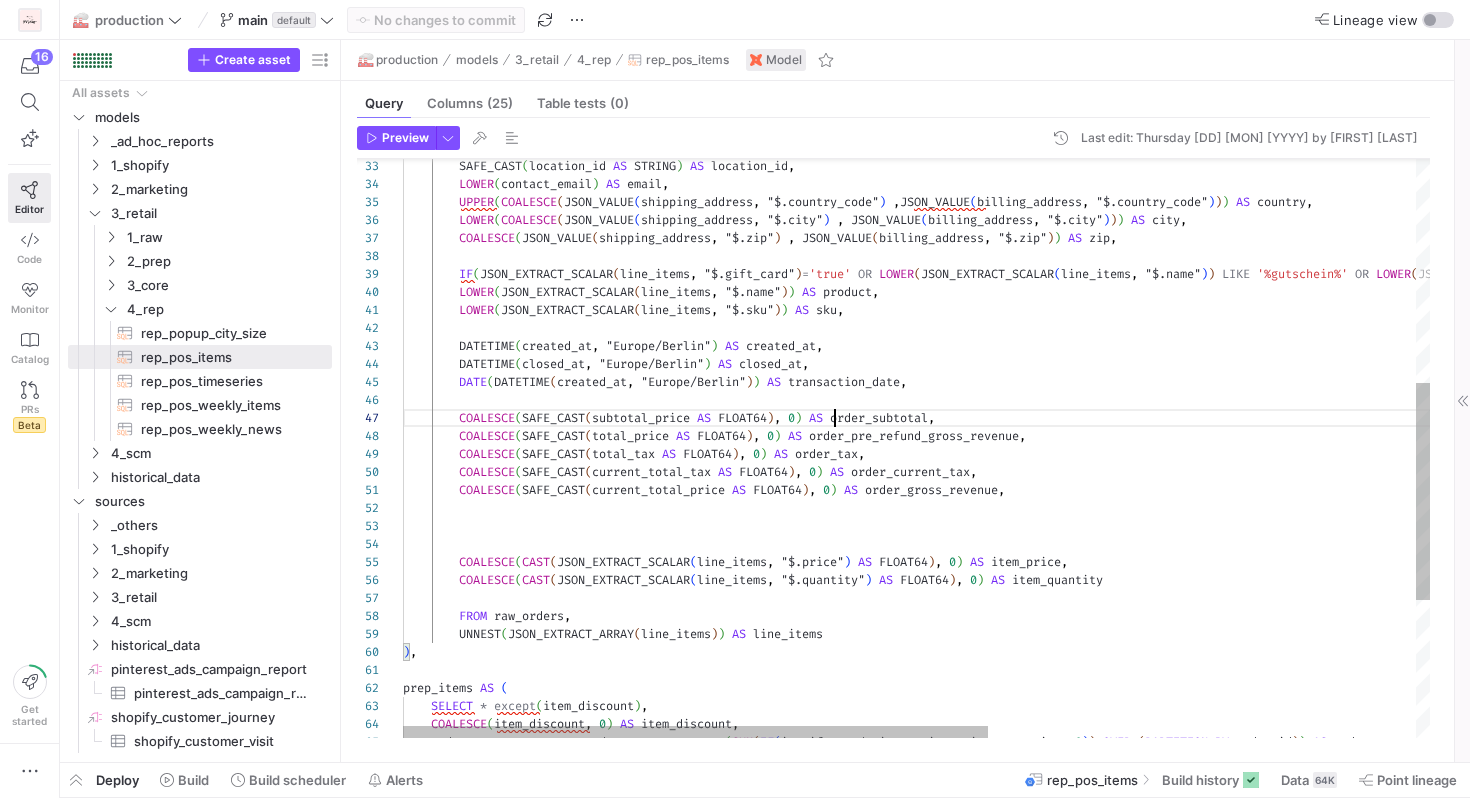 scroll, scrollTop: 108, scrollLeft: 432, axis: both 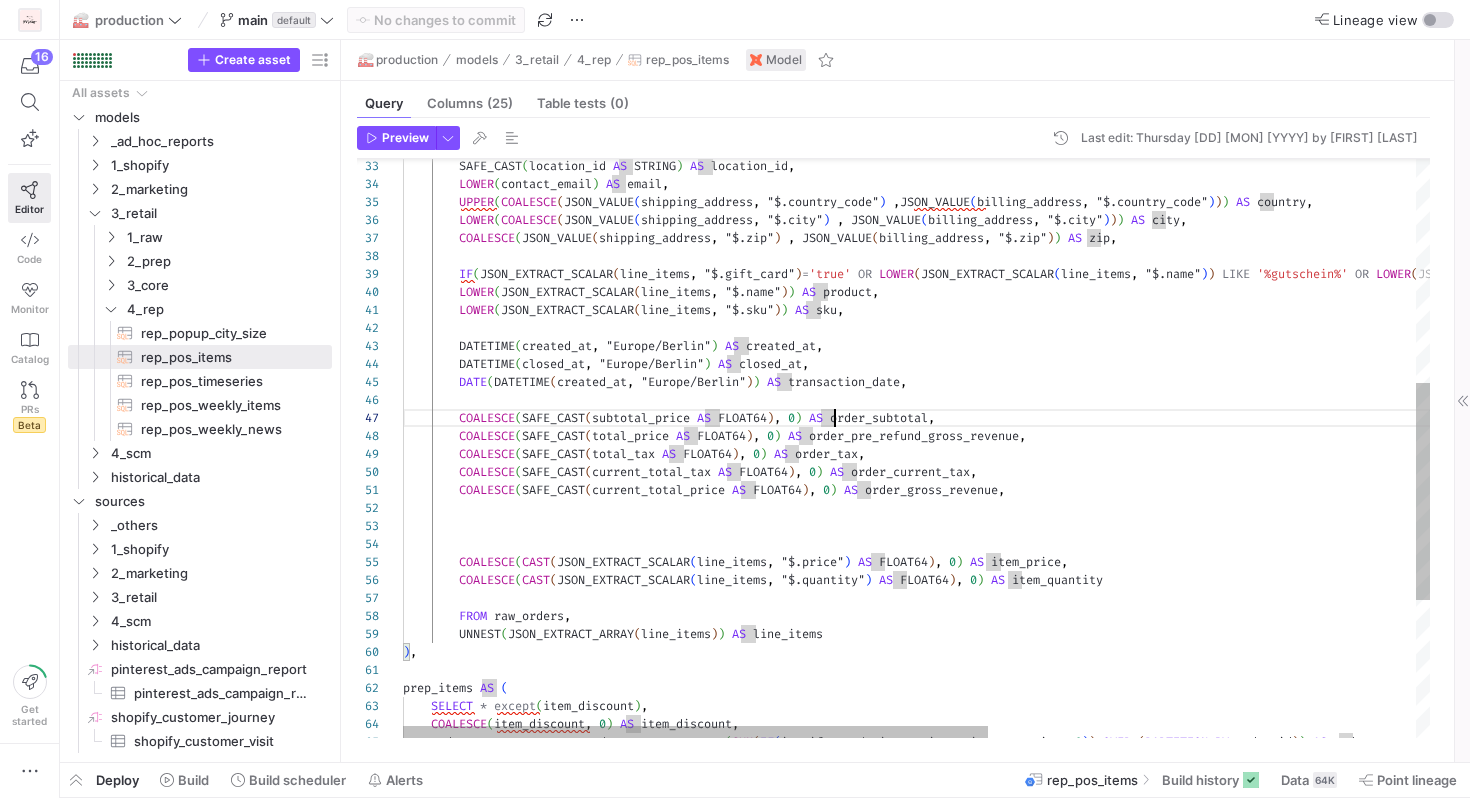 click on "[EMAIL] ( contact_email )  AS  email ,         UPPER ( COALESCE ( JSON_VALUE ( shipping_address ,  '$.country_code' )  , JSON_VALUE ( billing_address ,  '$.country_code' ) ) )  AS  country ,         LOWER ( COALESCE ( JSON_VALUE ( shipping_address ,  '$.city' )  ,  JSON_VALUE ( billing_address ,  '$.city' ) ) )  AS  [CITY] ,         COALESCE ( JSON_VALUE ( shipping_address ,  '$.zip' )  ,  JSON_VALUE ( billing_address ,  '$.zip' ) )  AS  [ZIP] ,         IF ( JSON_EXTRACT_SCALAR ( line_items ,  '$.gift_card' ) = 'true'  OR  LOWER ( JSON_EXTRACT_SCALAR ( line_items ,  '$.name' ) )  LIKE  '%gutschein%'  OR  LOWER ( JSON_EXTRACT_SCALAR ( line_items ,  '$.sku' ) )  LIKE  '%gutschein%' ,  TRUE ,  FALSE )  AS  is_gift_card ,         LOWER ( JSON_EXTRACT_SCALAR ( line_items ,  '$.name' ) )  AS  product ,         LOWER ( JSON_EXTRACT_SCALAR ( line_items ,  '$.sku' ) )  AS" at bounding box center (1291, 335) 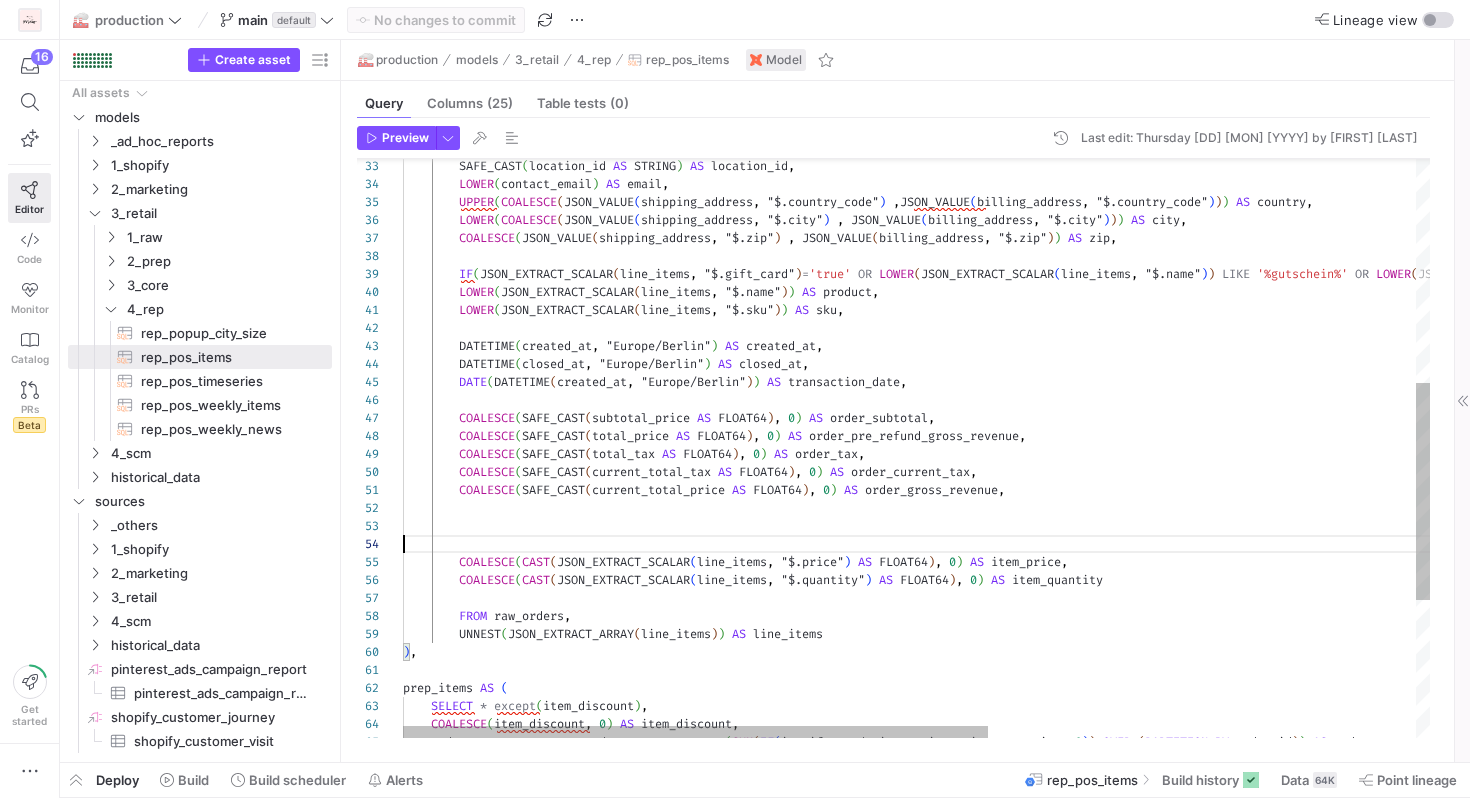 scroll, scrollTop: 54, scrollLeft: 0, axis: vertical 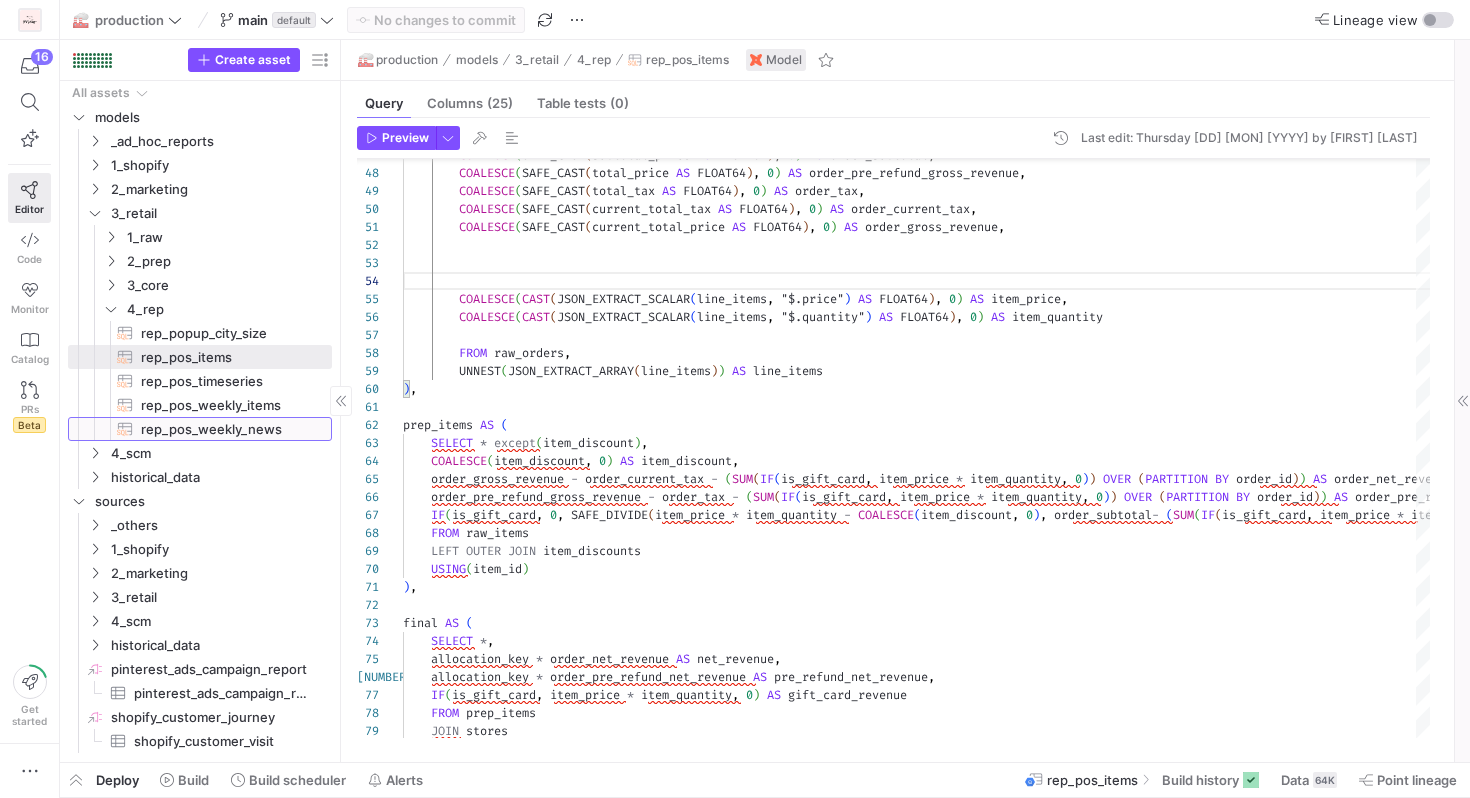 click on "rep_pos_weekly_news​​​​​​​​​​" at bounding box center (225, 429) 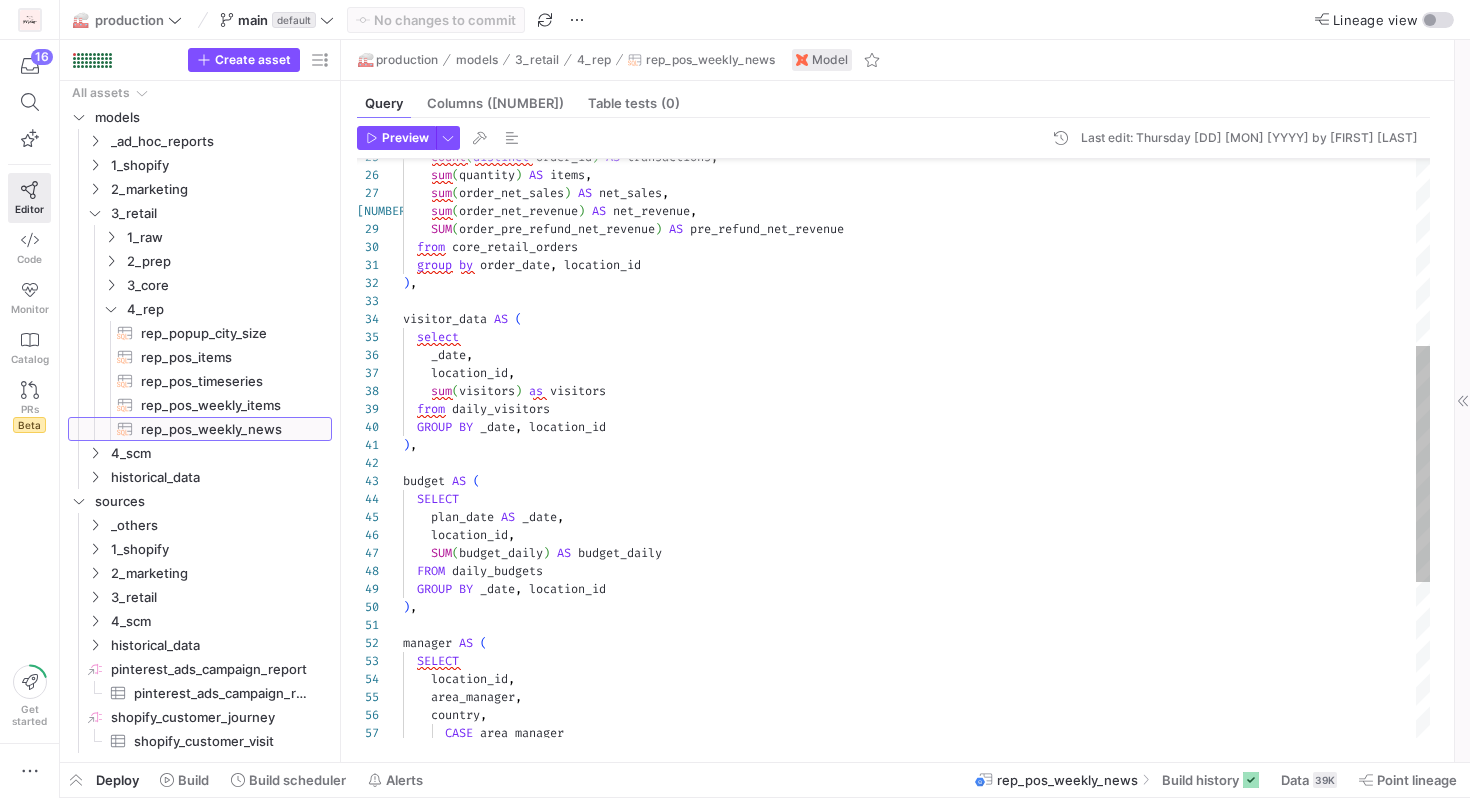 scroll, scrollTop: 0, scrollLeft: 0, axis: both 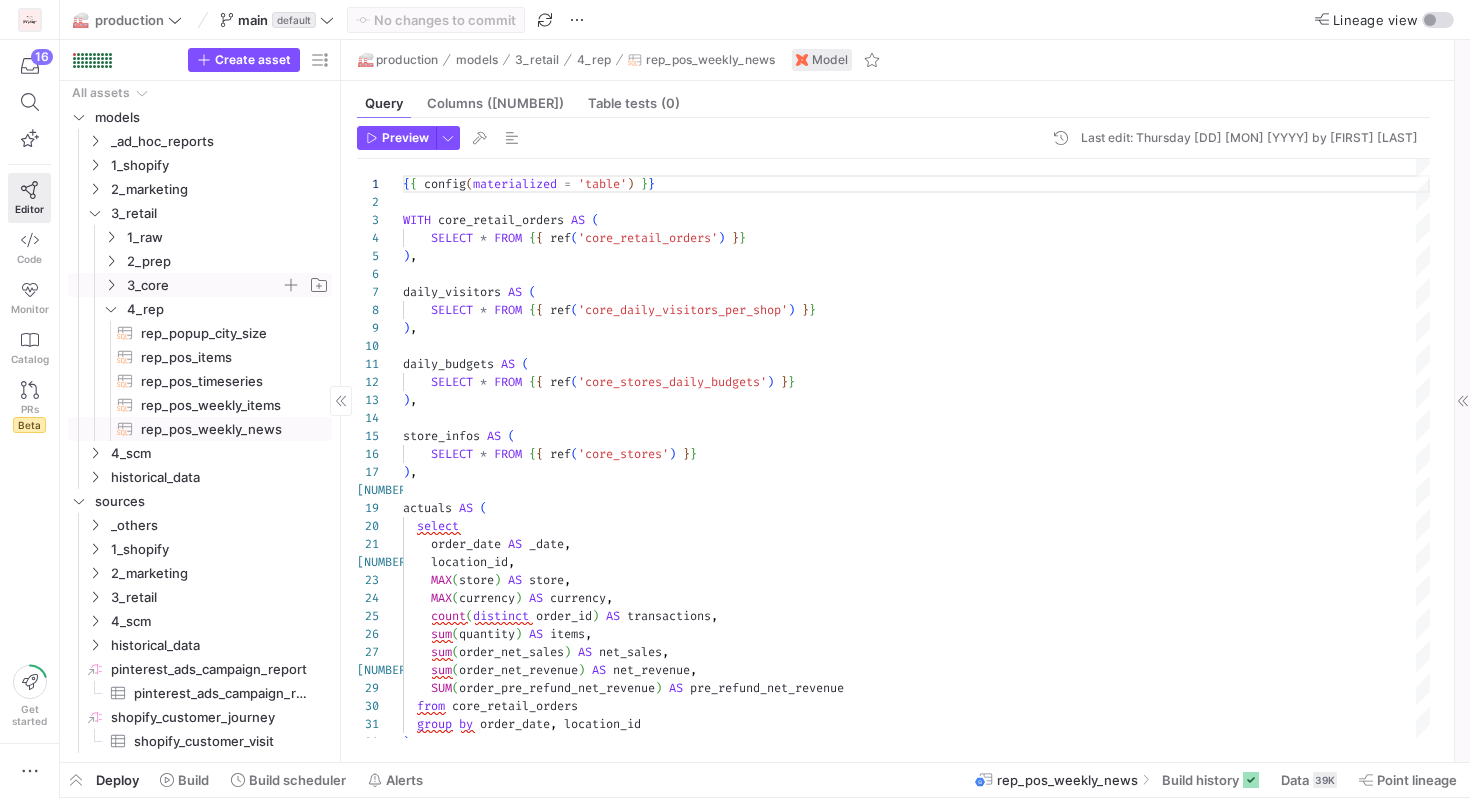 click at bounding box center (111, 285) 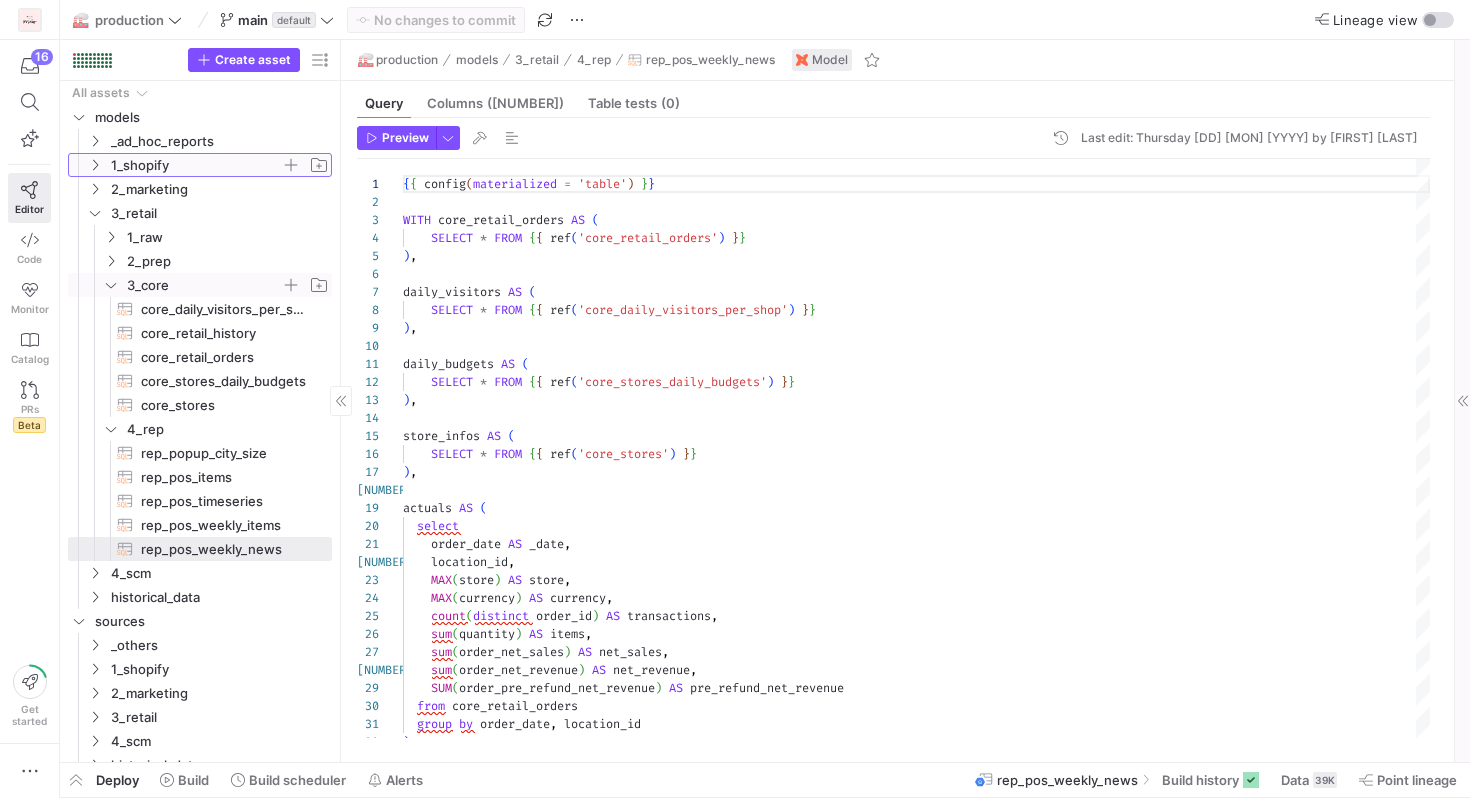click on "1_shopify" at bounding box center (208, 165) 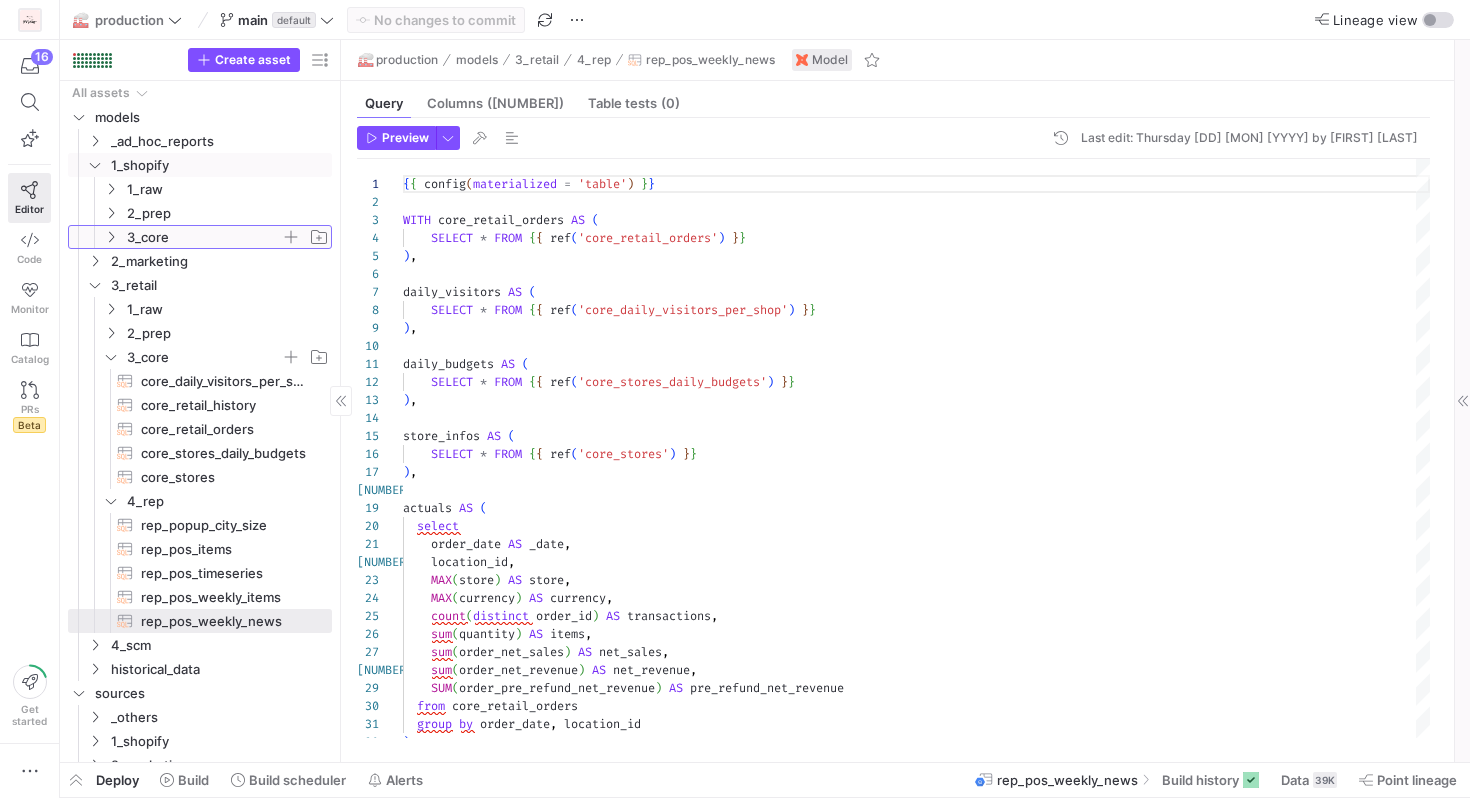 click at bounding box center (111, 237) 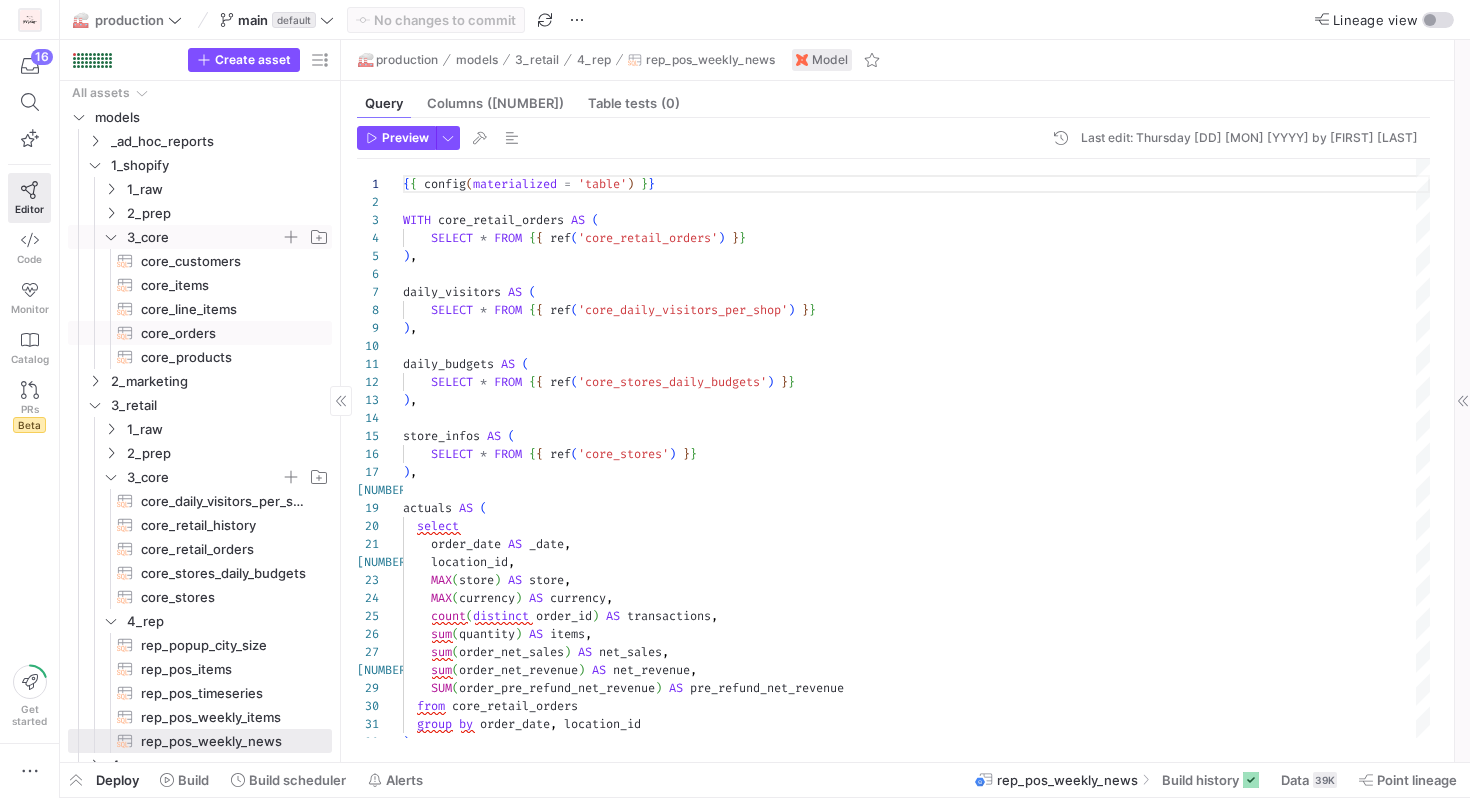 click on "core_orders" at bounding box center [225, 333] 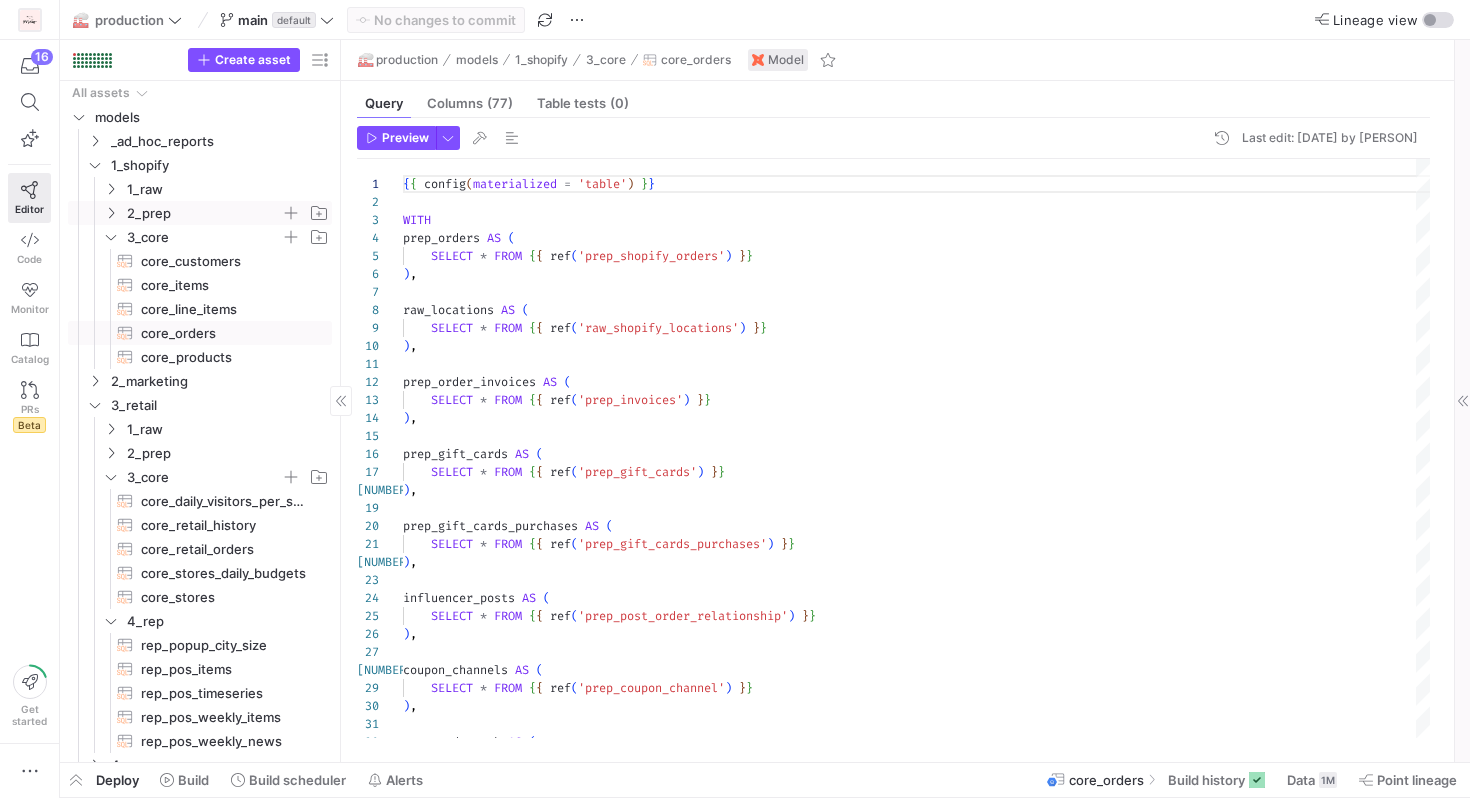 click at bounding box center (111, 213) 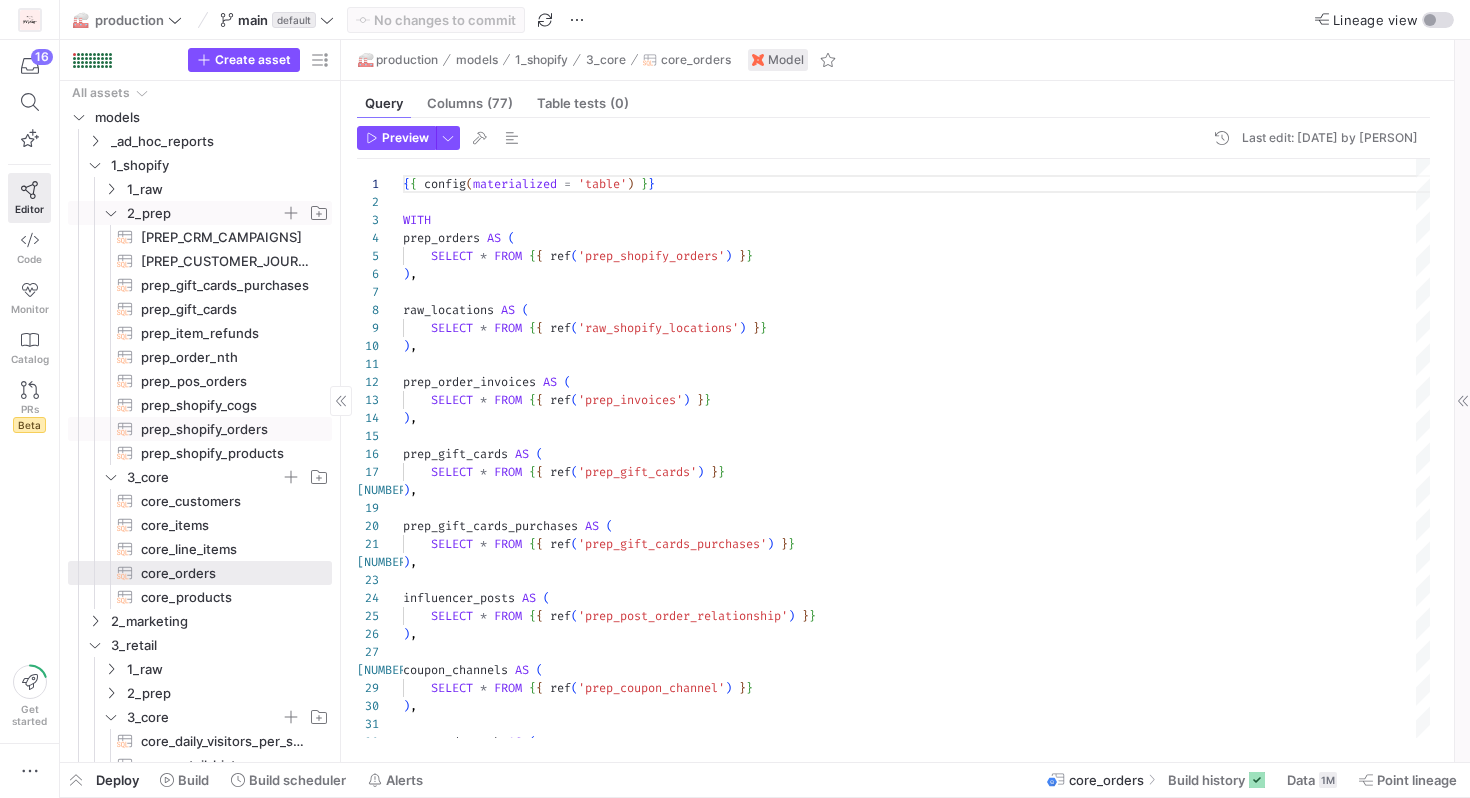 click on "prep_shopify_orders" at bounding box center [225, 429] 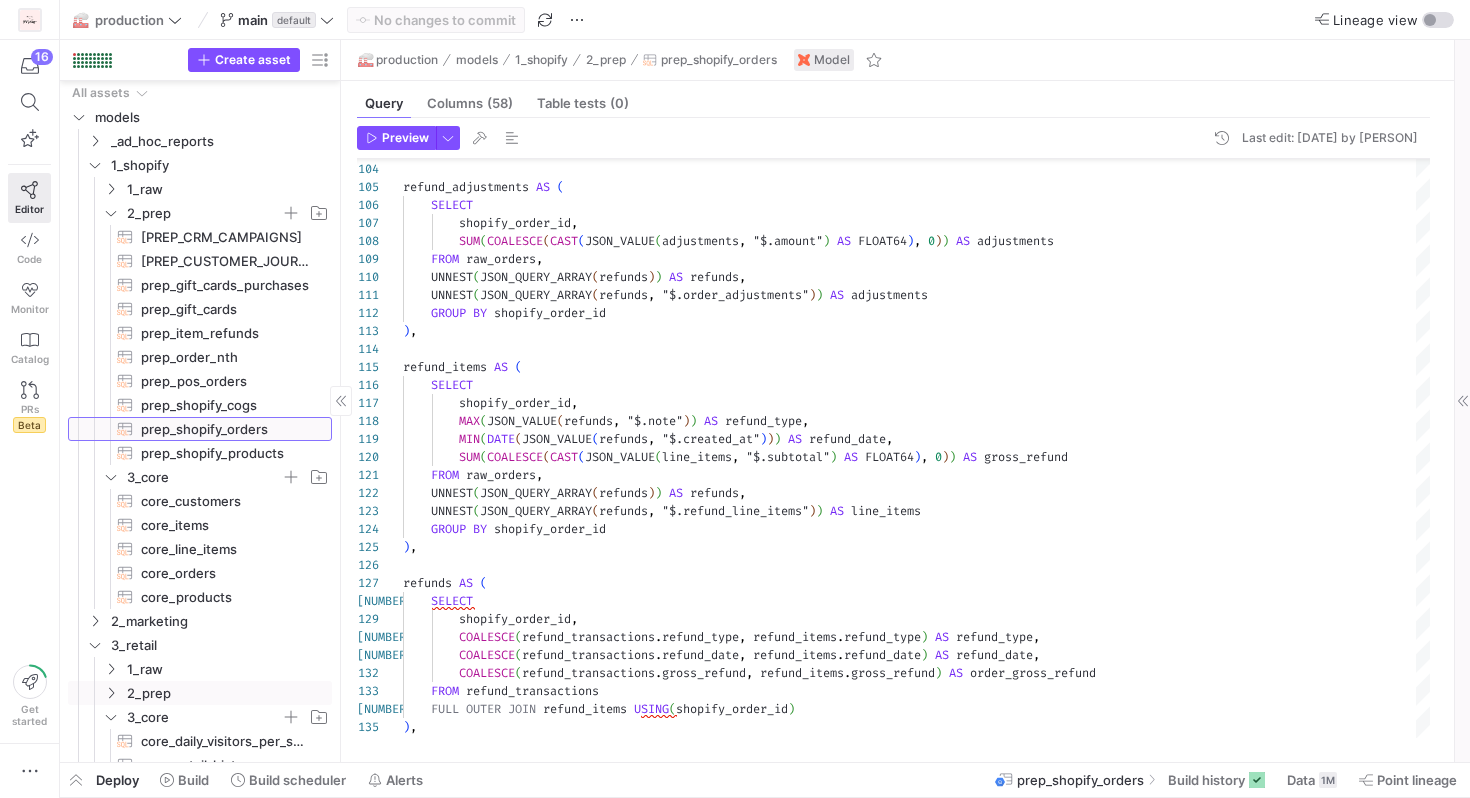 scroll, scrollTop: 551, scrollLeft: 0, axis: vertical 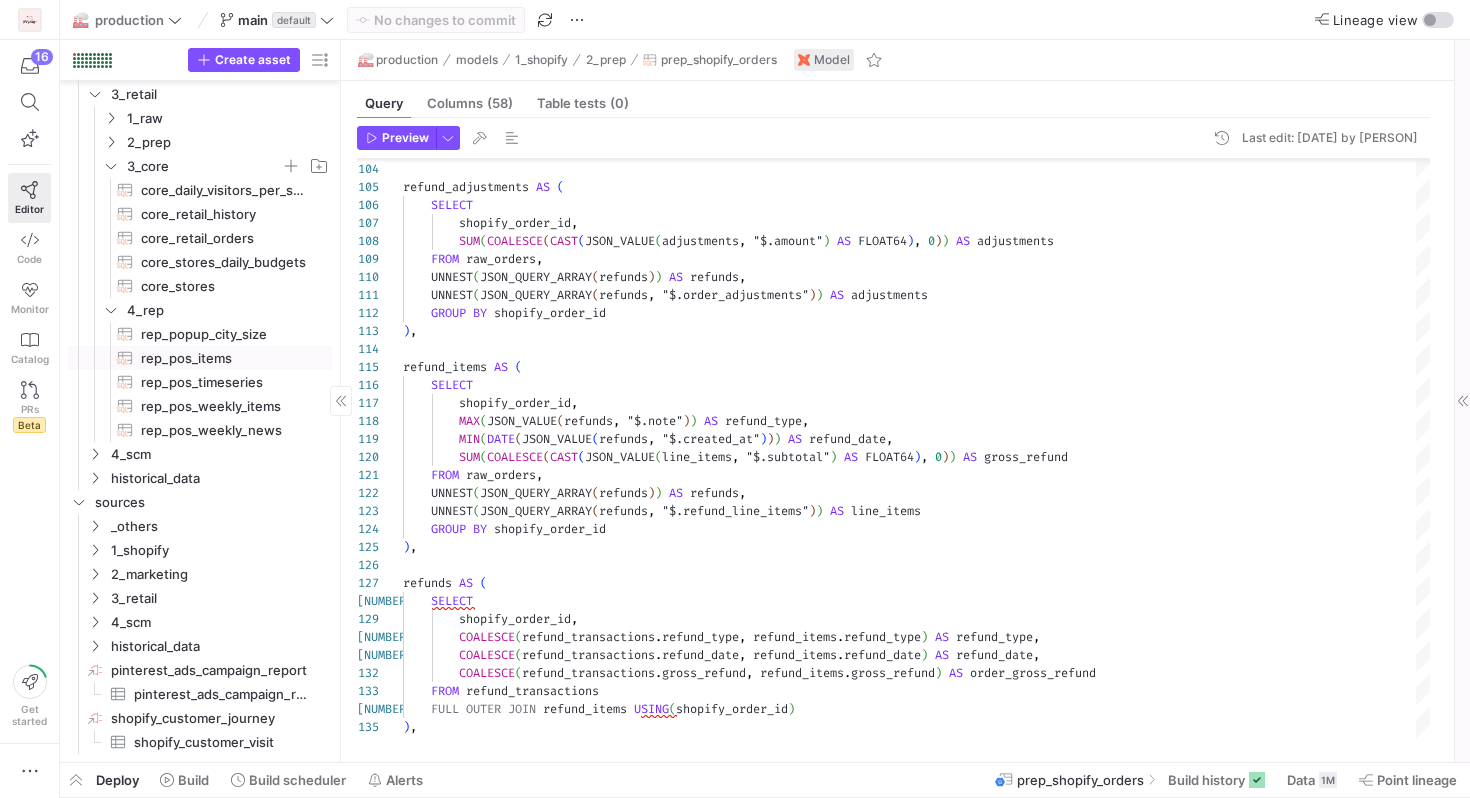click on "rep_pos_items​​​​​​​​​​" at bounding box center [225, 358] 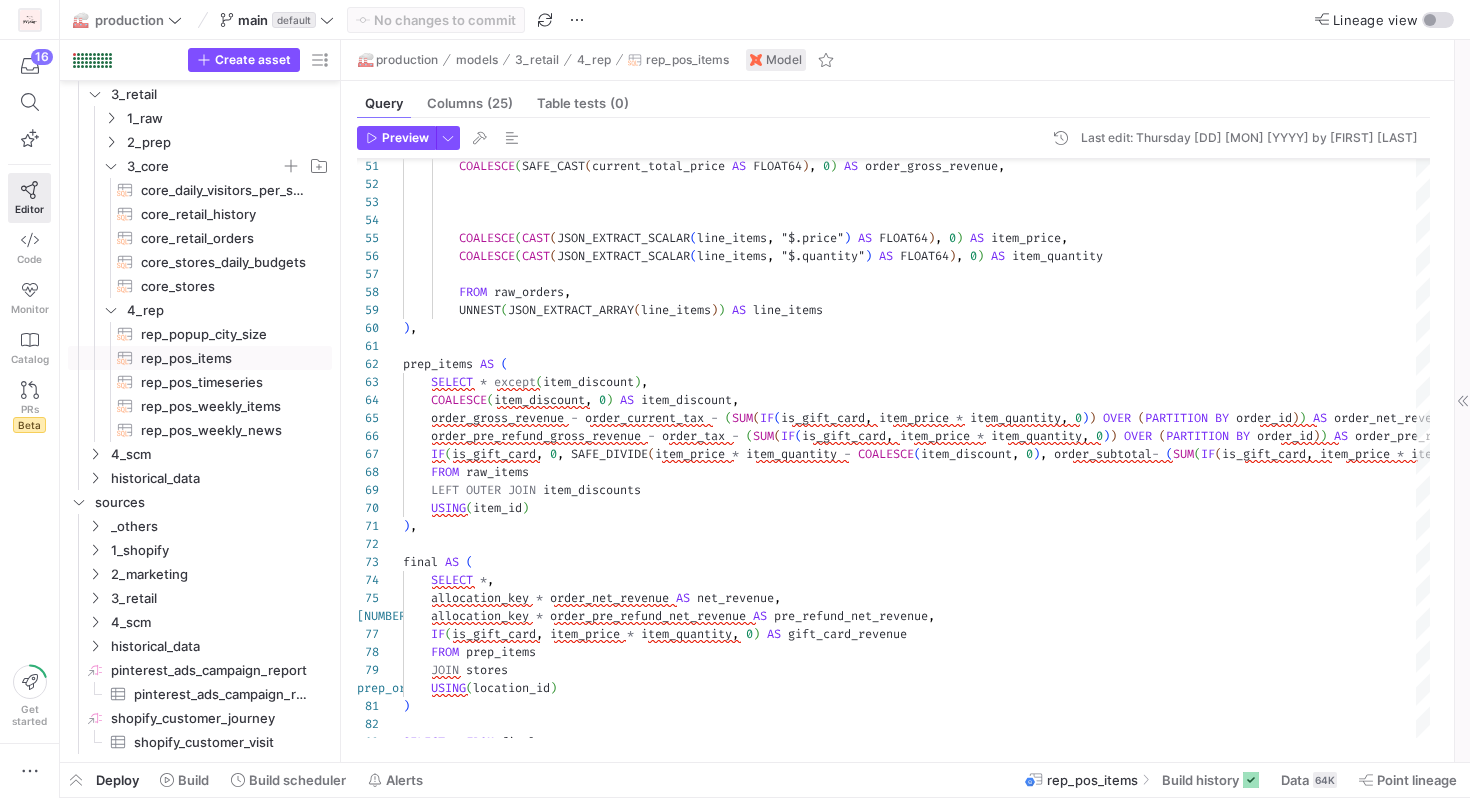 scroll, scrollTop: 490, scrollLeft: 0, axis: vertical 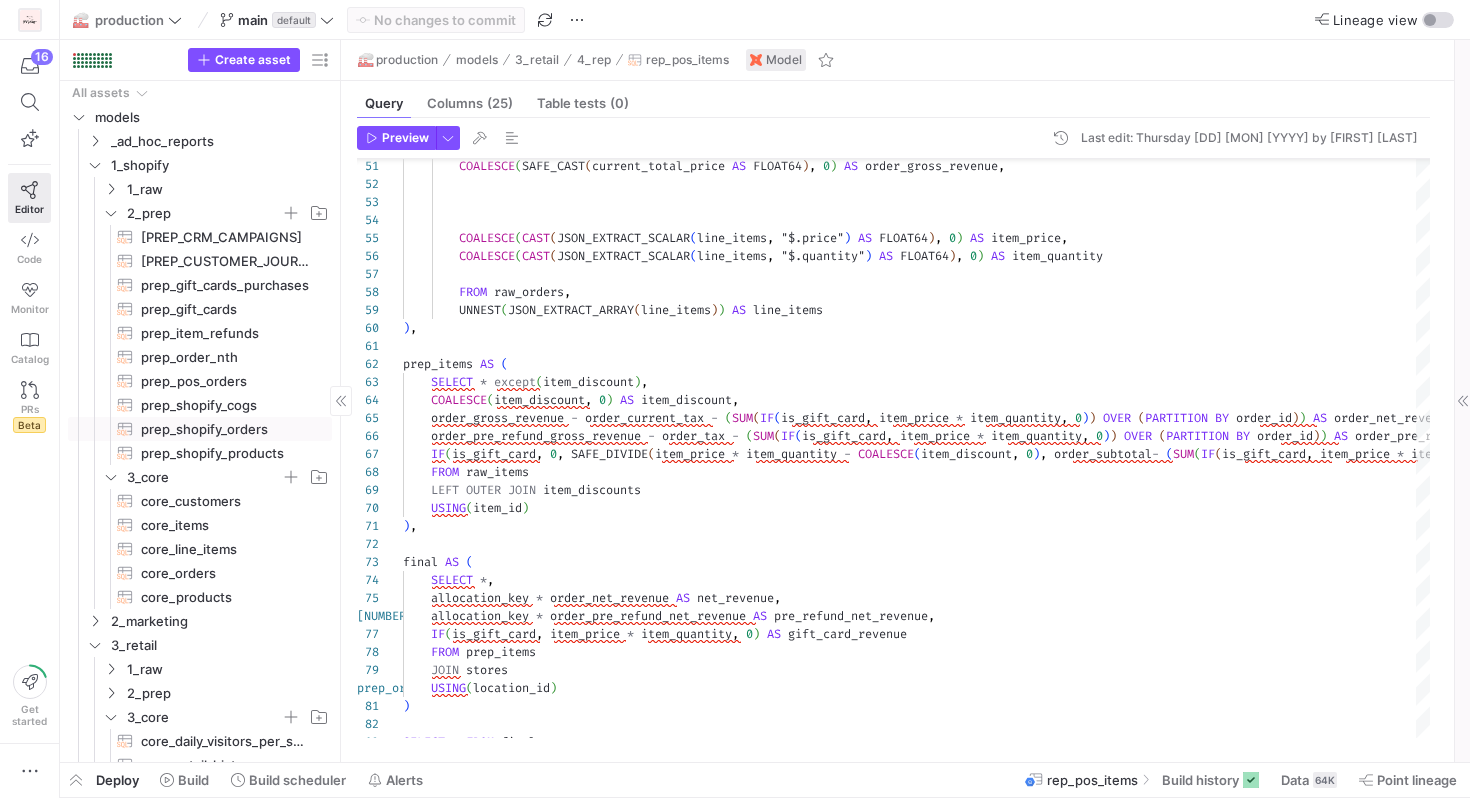 click on "prep_shopify_orders" at bounding box center (225, 429) 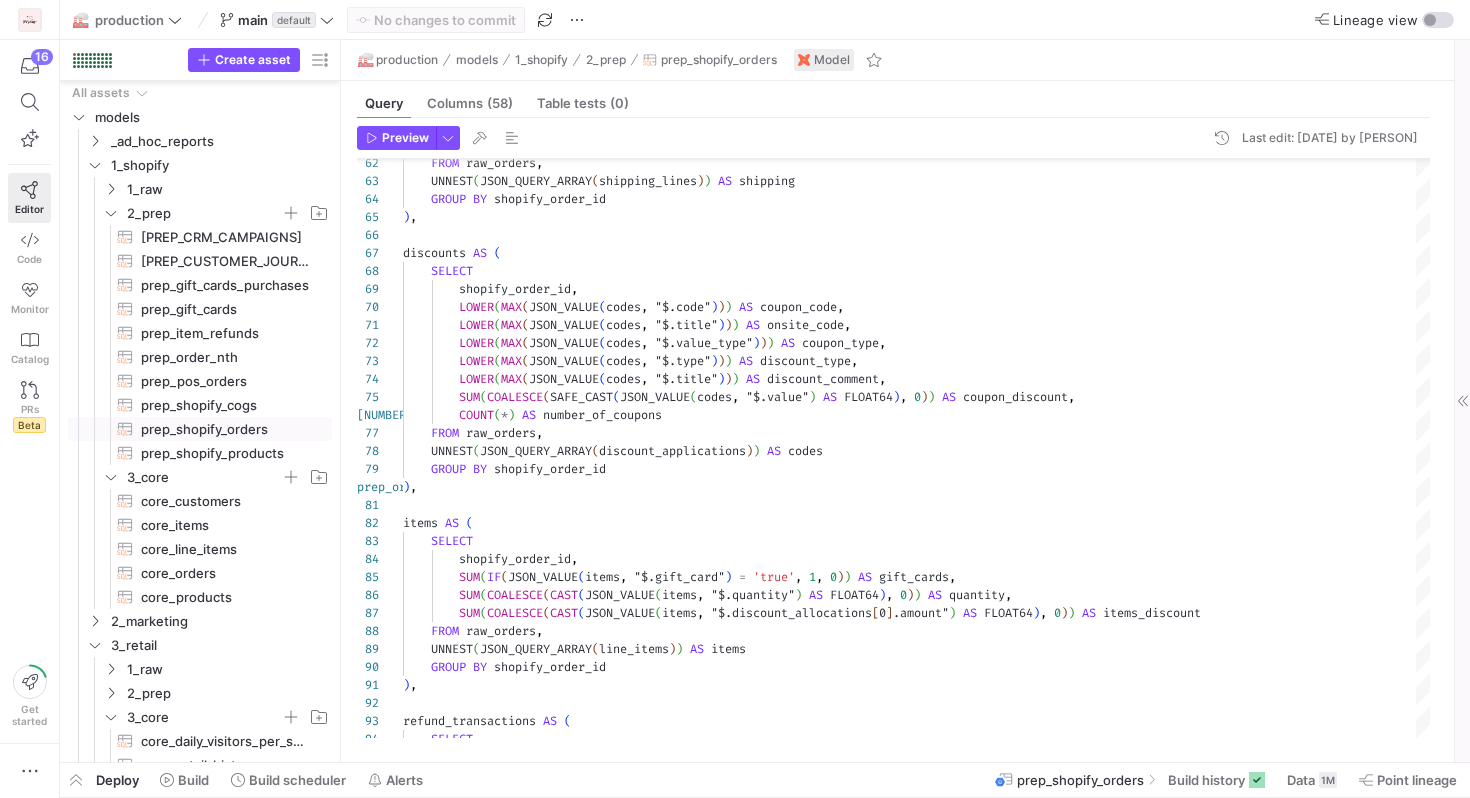 scroll, scrollTop: 223, scrollLeft: 0, axis: vertical 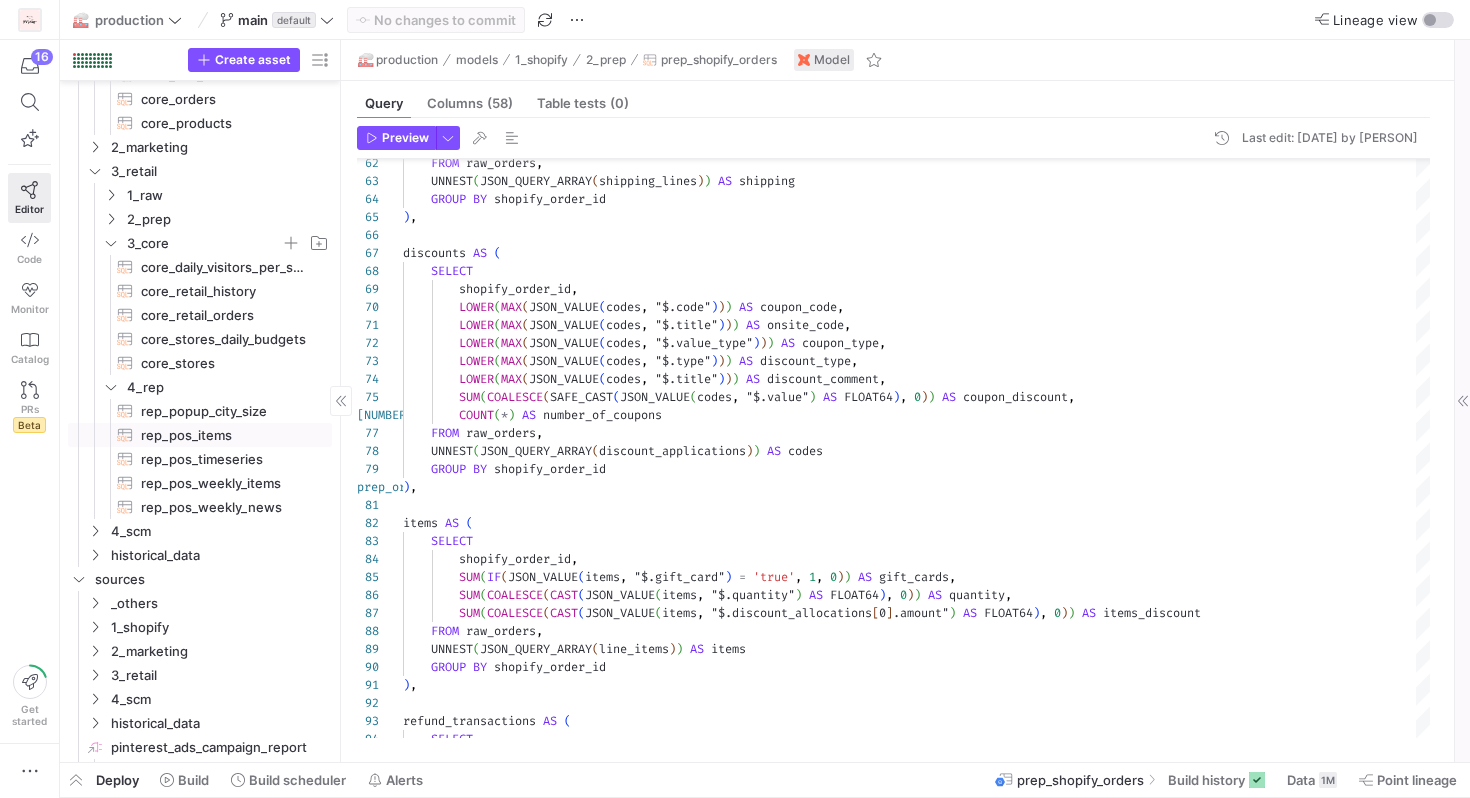 click on "rep_pos_items​​​​​​​​​​" at bounding box center (225, 435) 